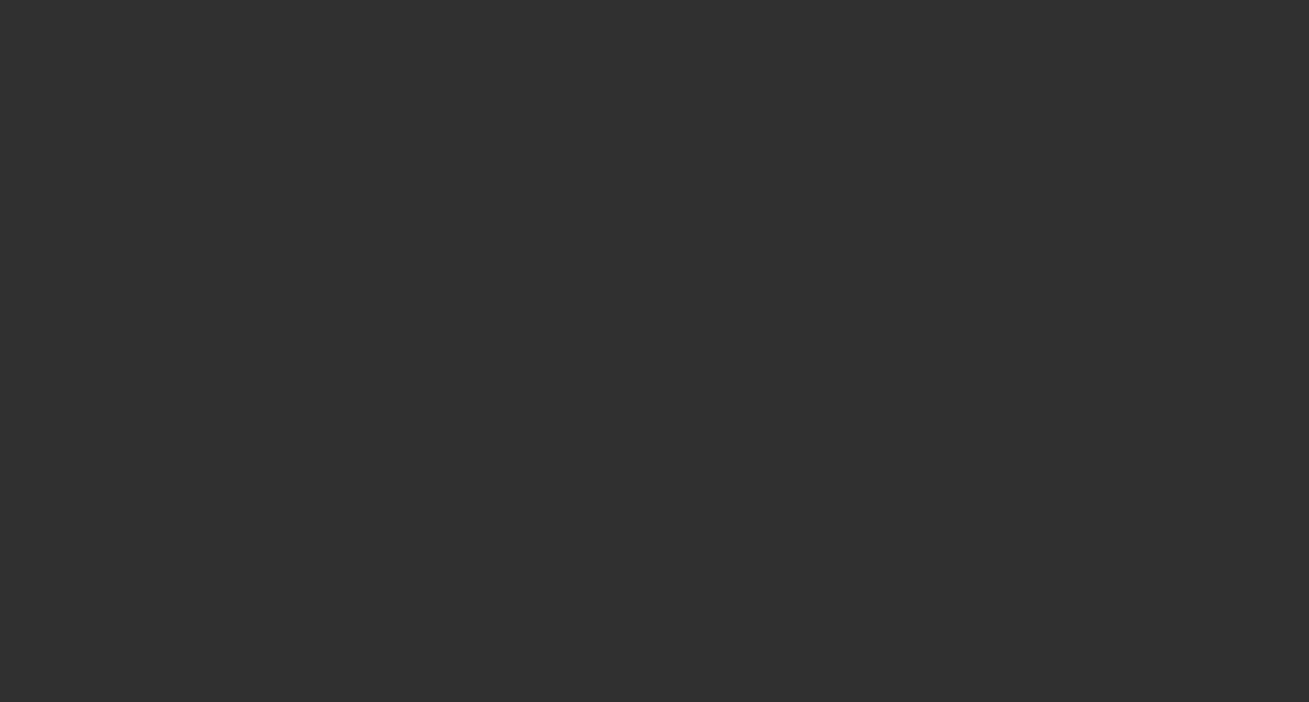 scroll, scrollTop: 0, scrollLeft: 0, axis: both 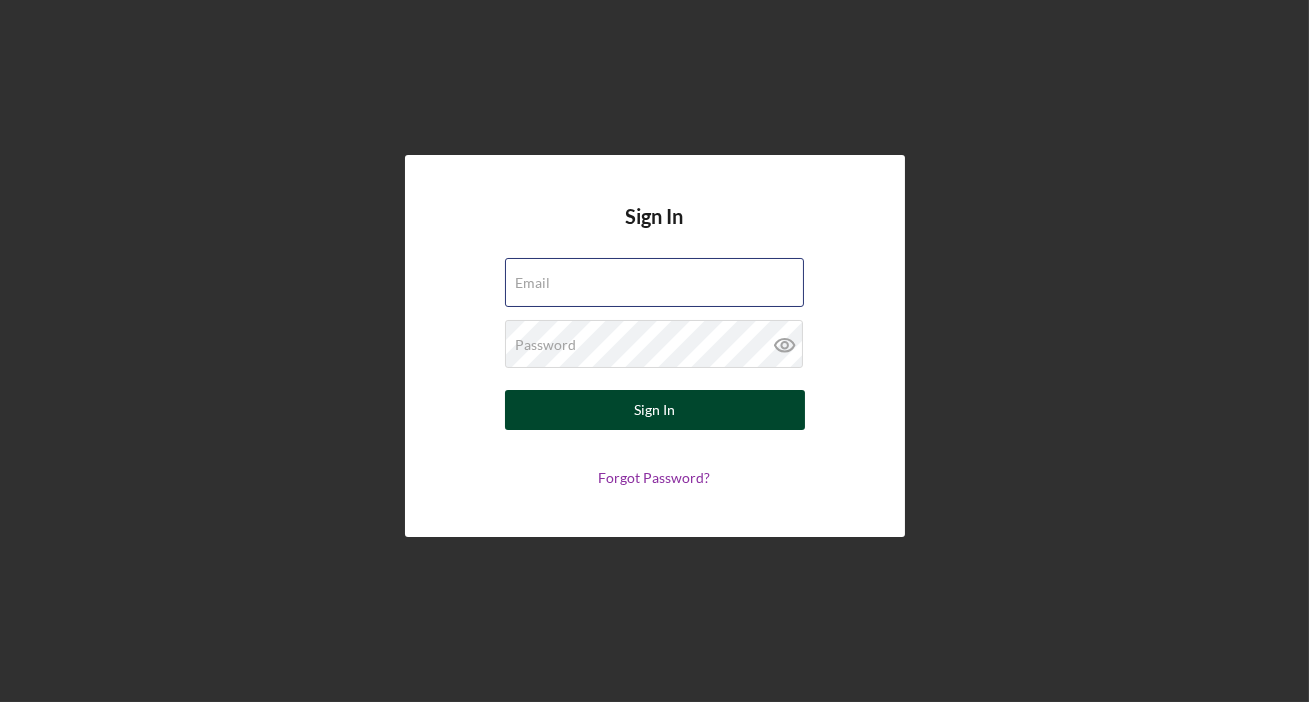 type on "[EMAIL]" 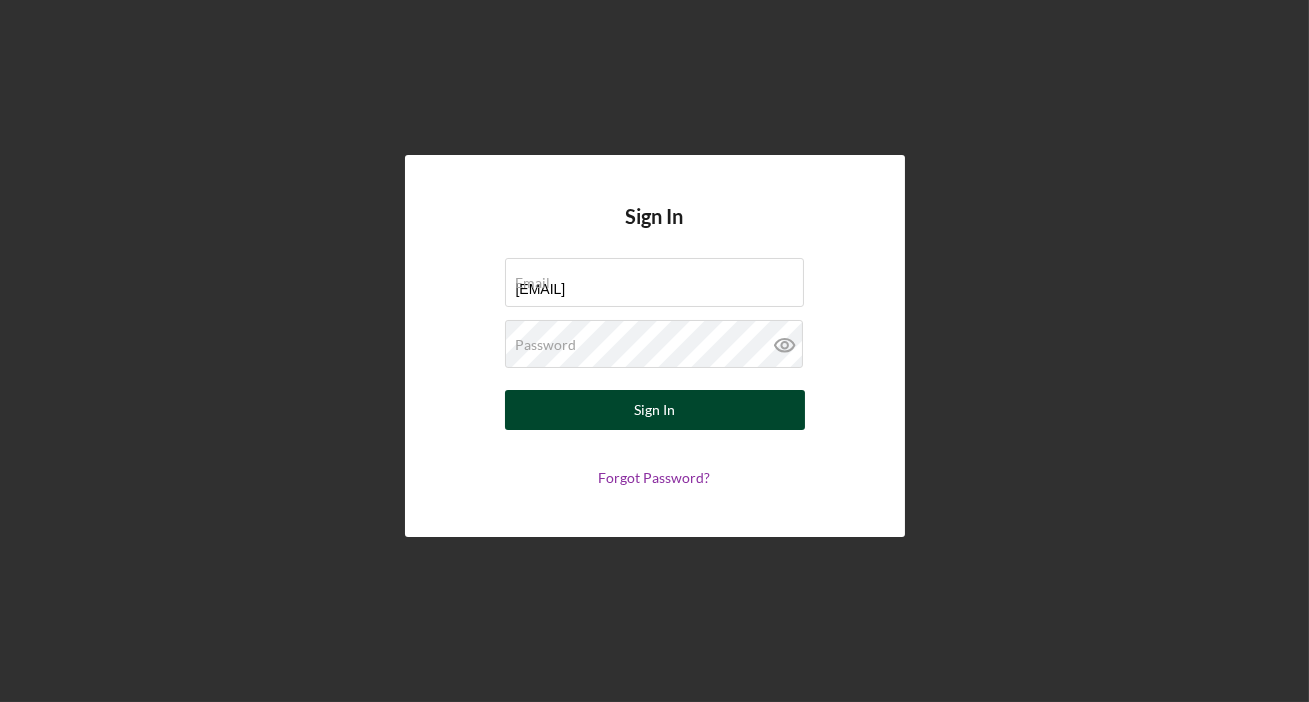 click on "Sign In" at bounding box center [655, 410] 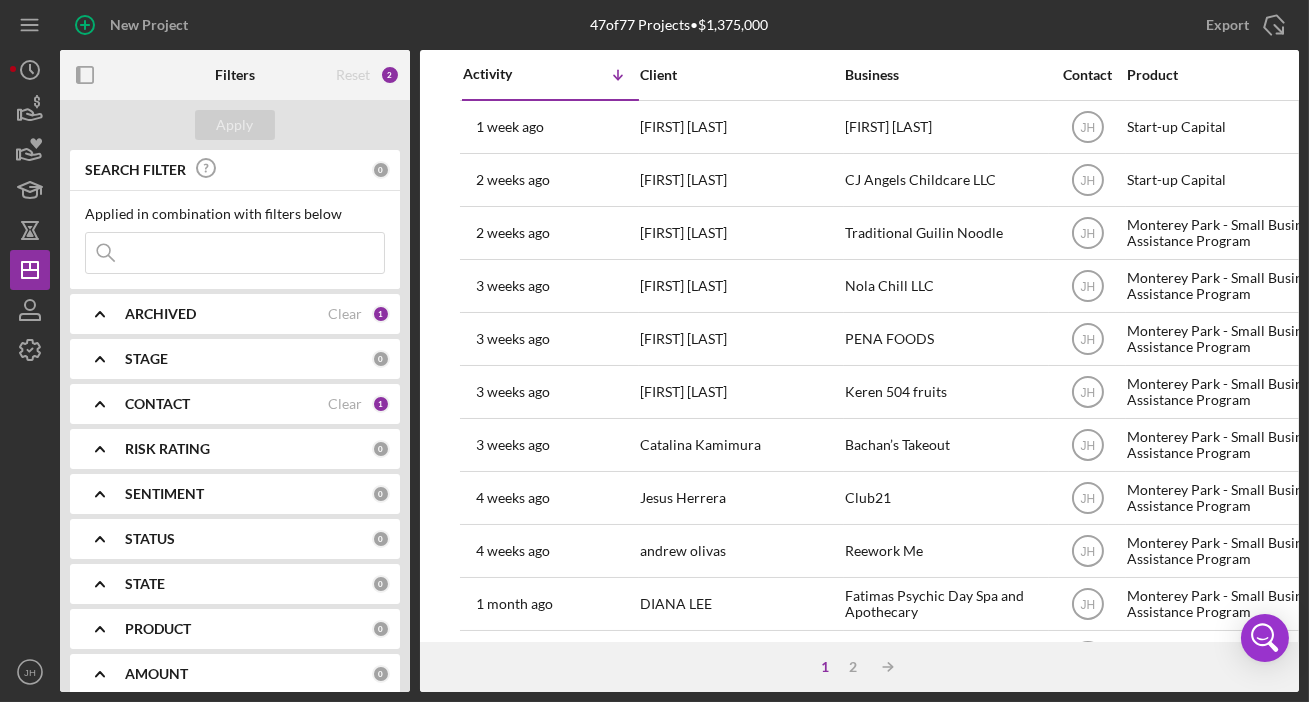 click on "PRODUCT" at bounding box center [248, 629] 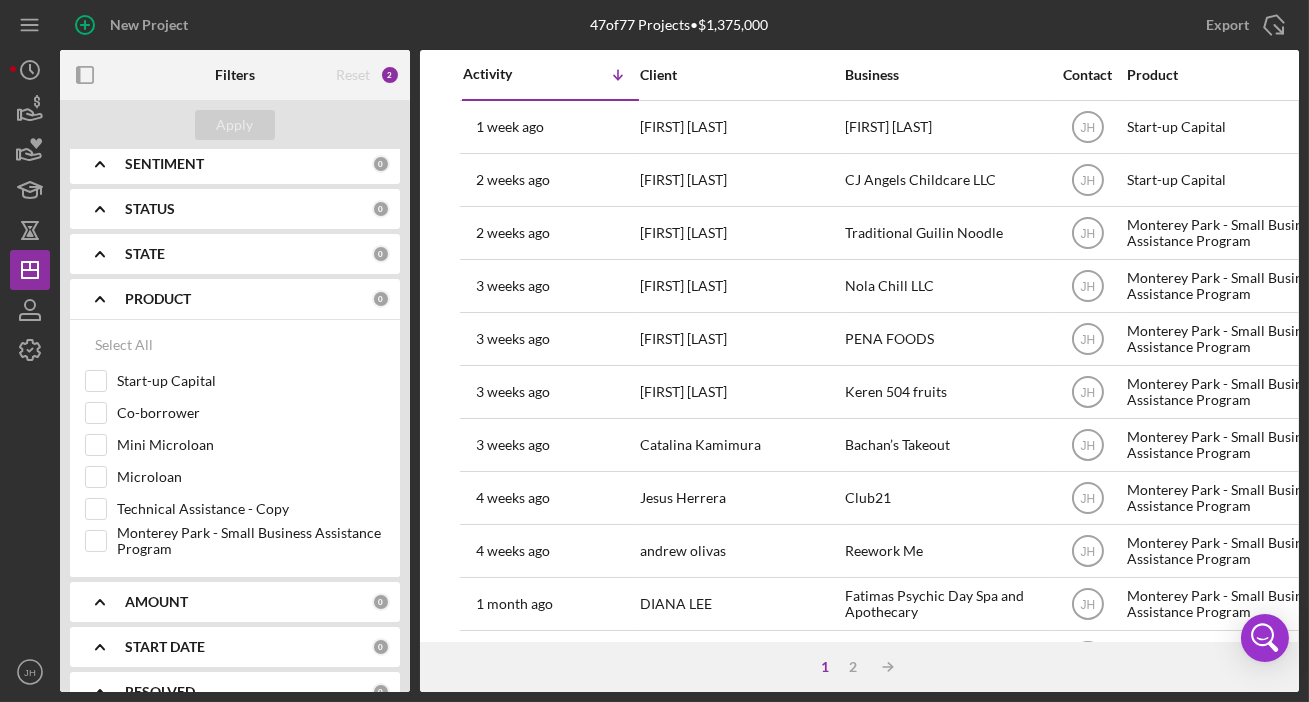 scroll, scrollTop: 331, scrollLeft: 0, axis: vertical 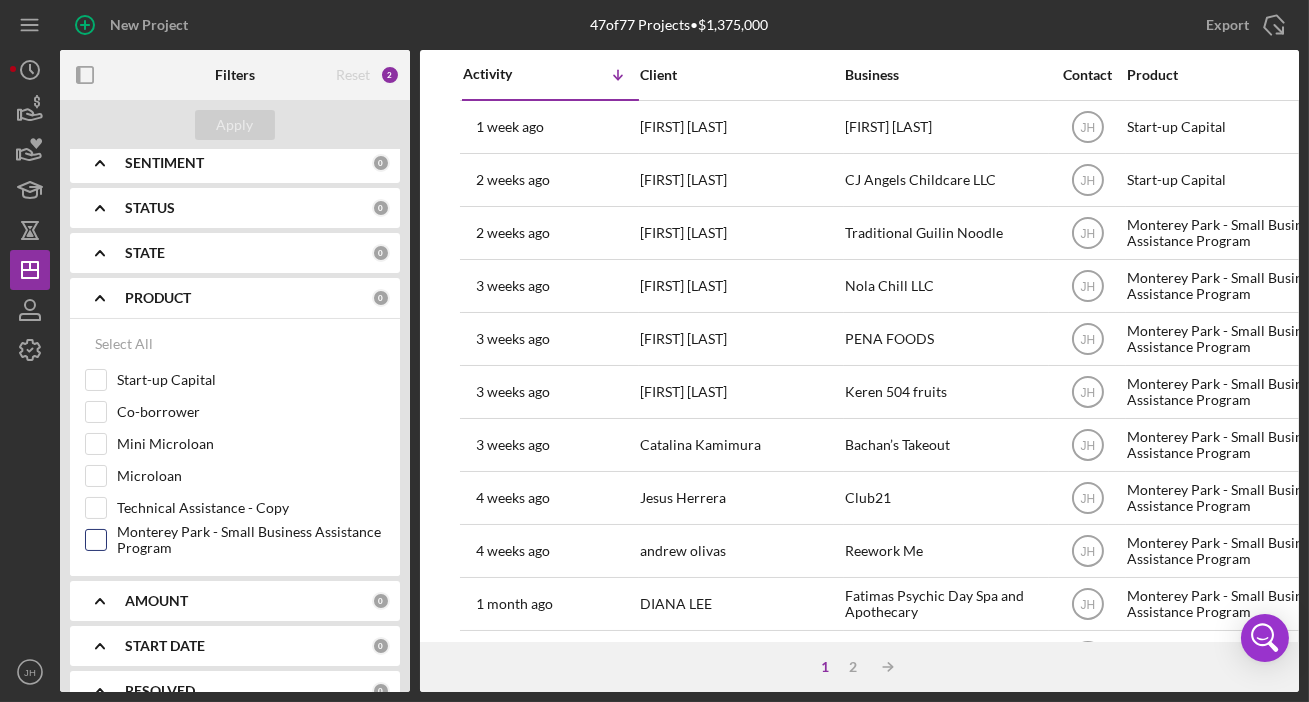 click on "Monterey Park -  Small Business Assistance Program" at bounding box center (251, 540) 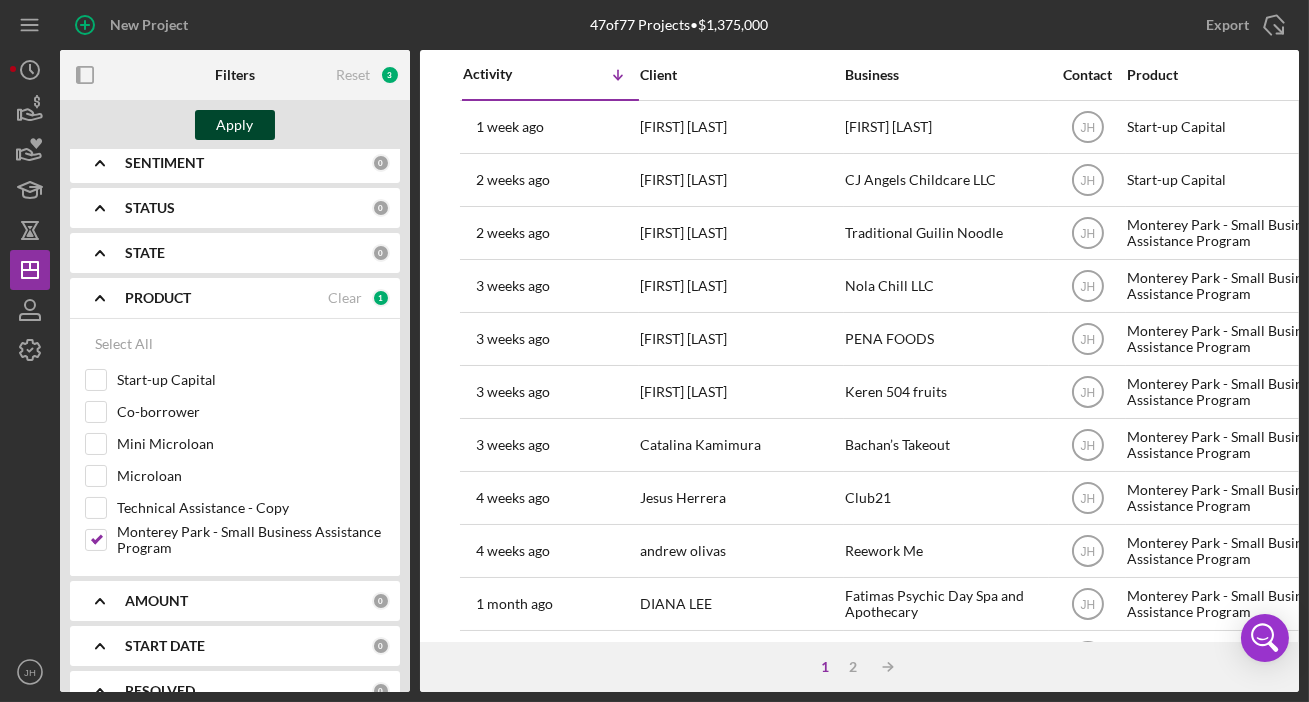 click on "Apply" at bounding box center (235, 125) 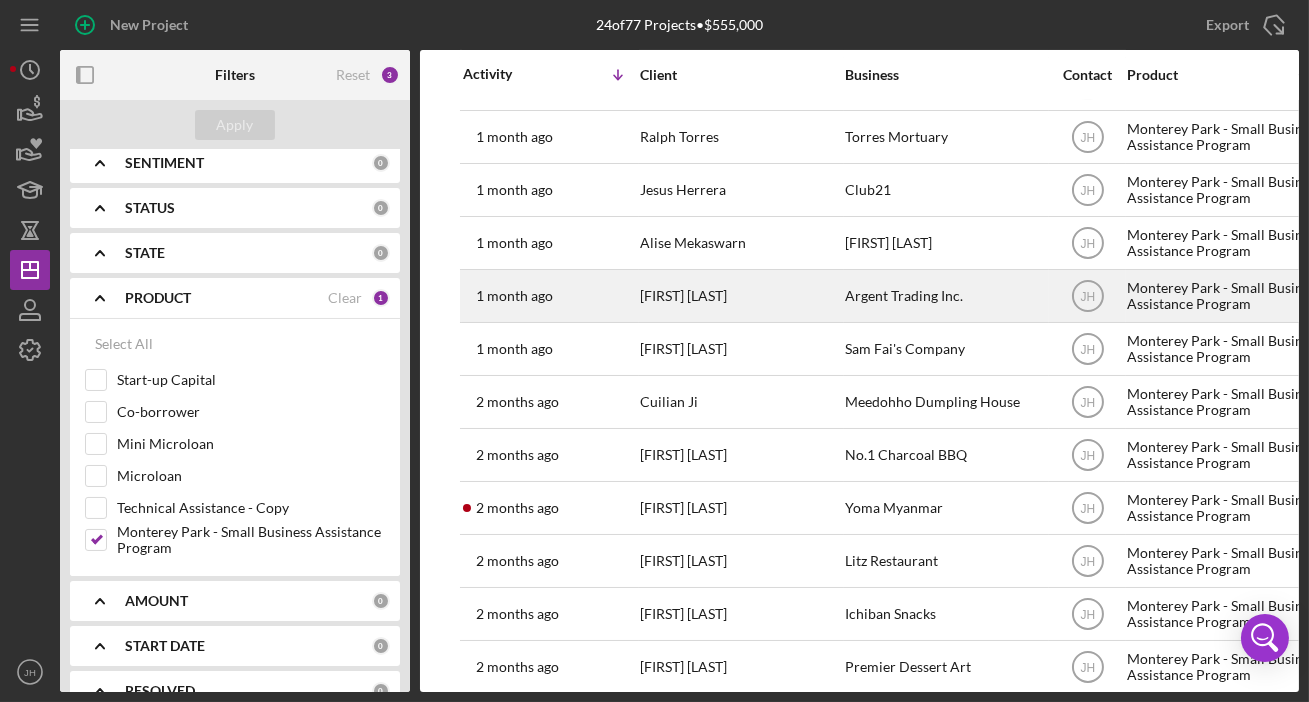 scroll, scrollTop: 711, scrollLeft: 0, axis: vertical 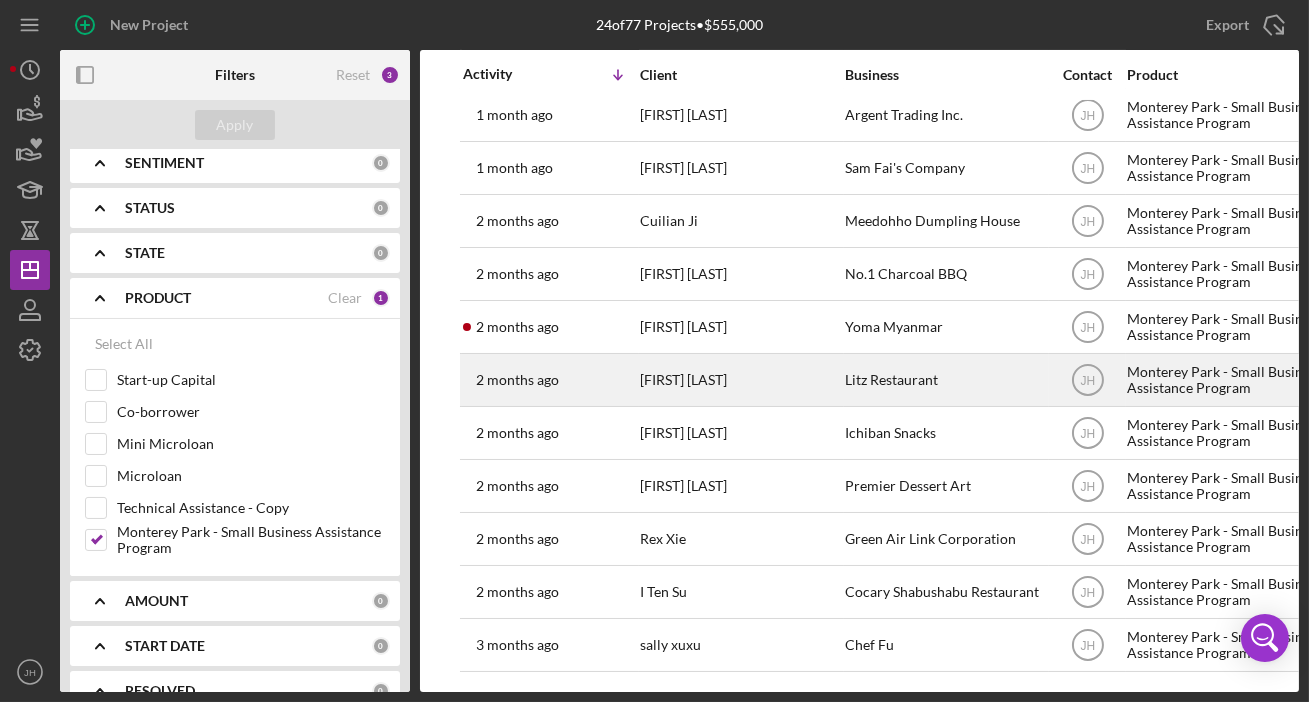 click on "Litz Restaurant" at bounding box center (945, 380) 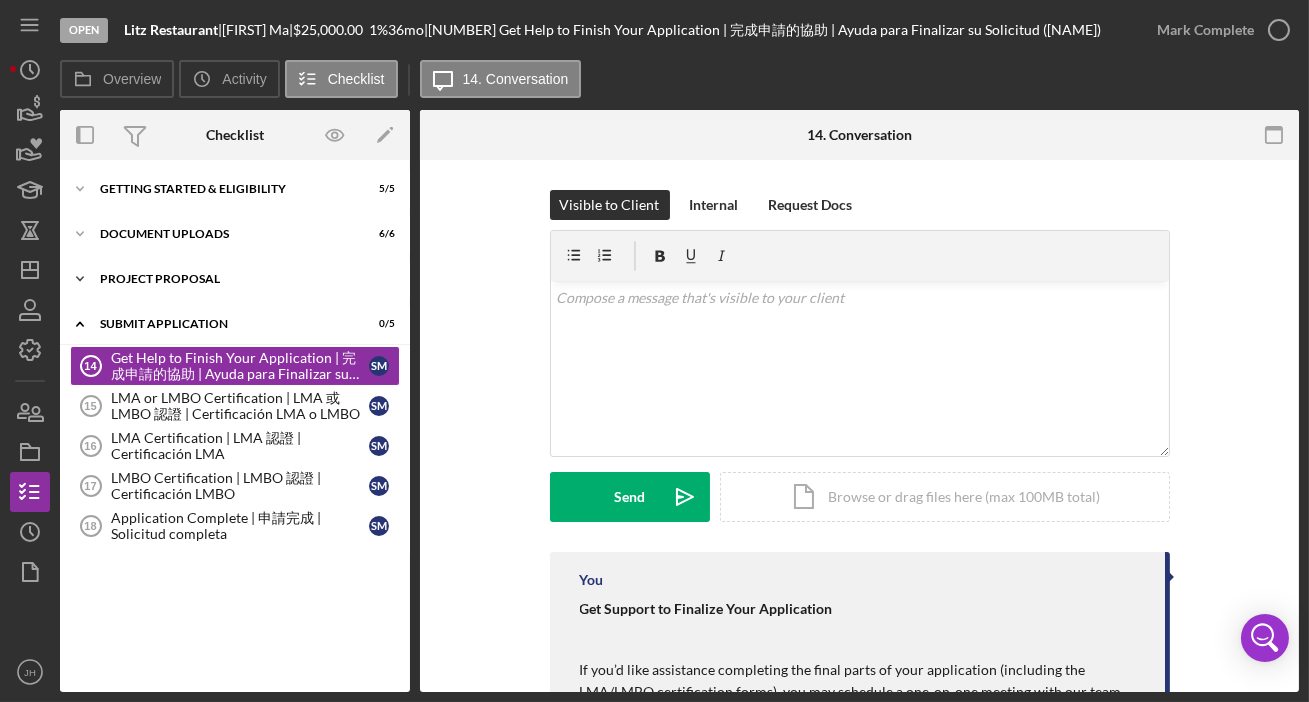 click on "Project Proposal" at bounding box center [242, 279] 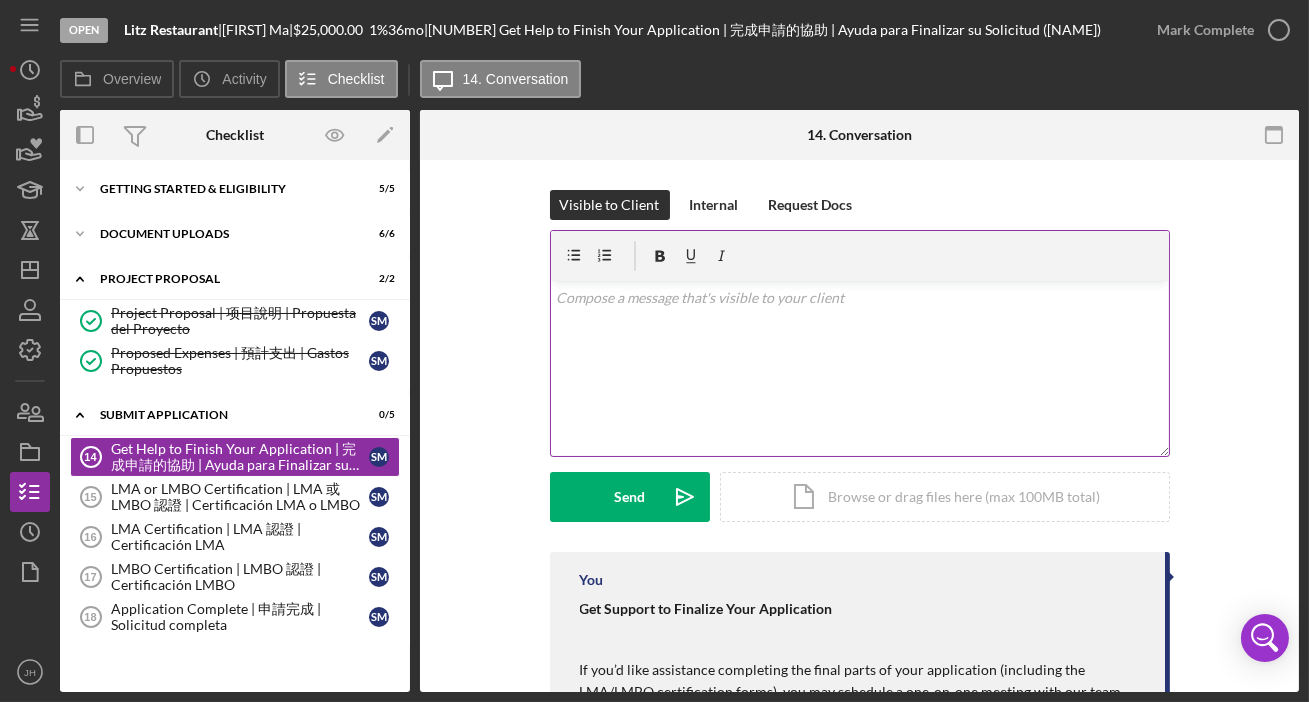 scroll, scrollTop: 77, scrollLeft: 0, axis: vertical 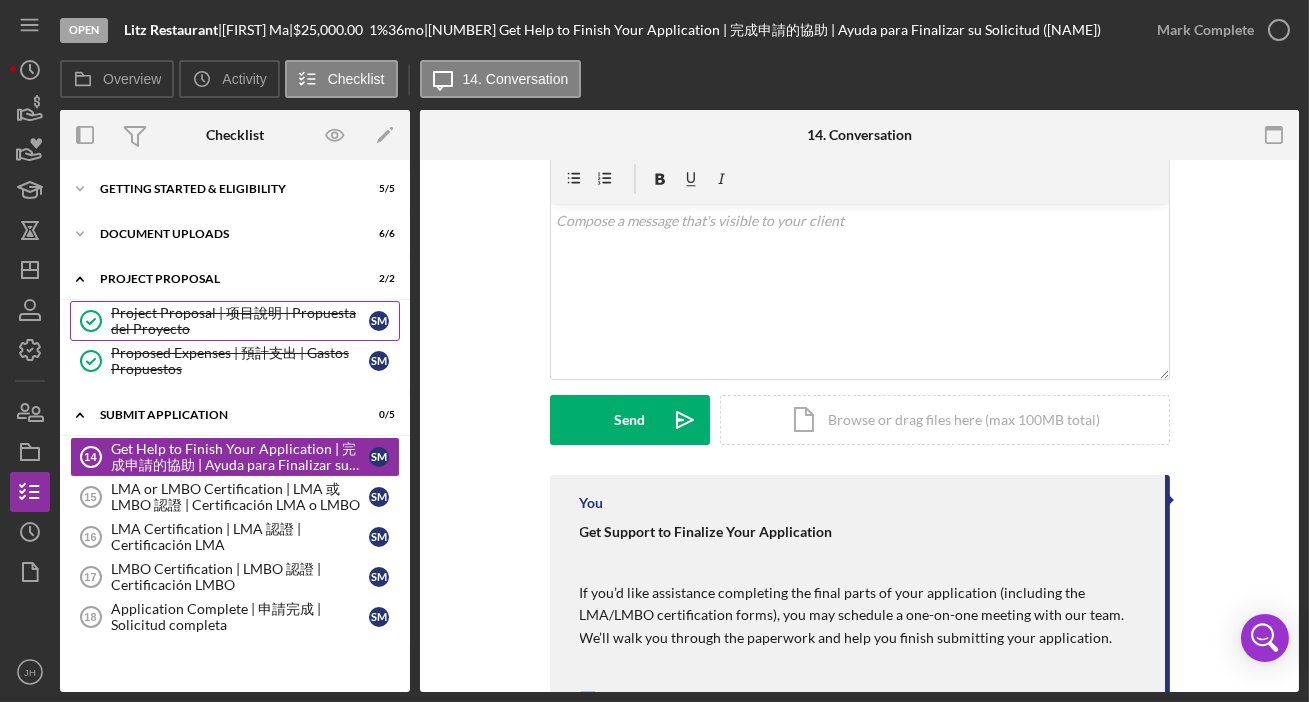 click on "Project Proposal | 项目說明 | Propuesta del Proyecto" at bounding box center [240, 321] 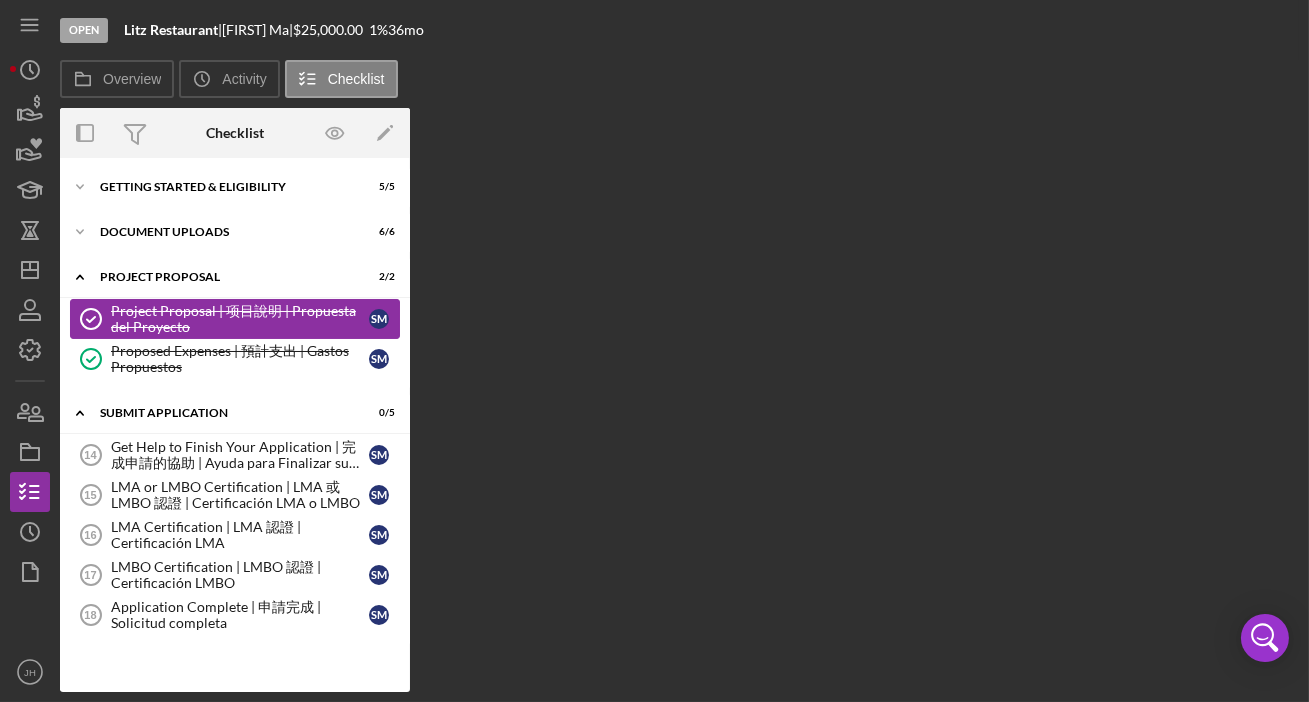 scroll, scrollTop: 244, scrollLeft: 0, axis: vertical 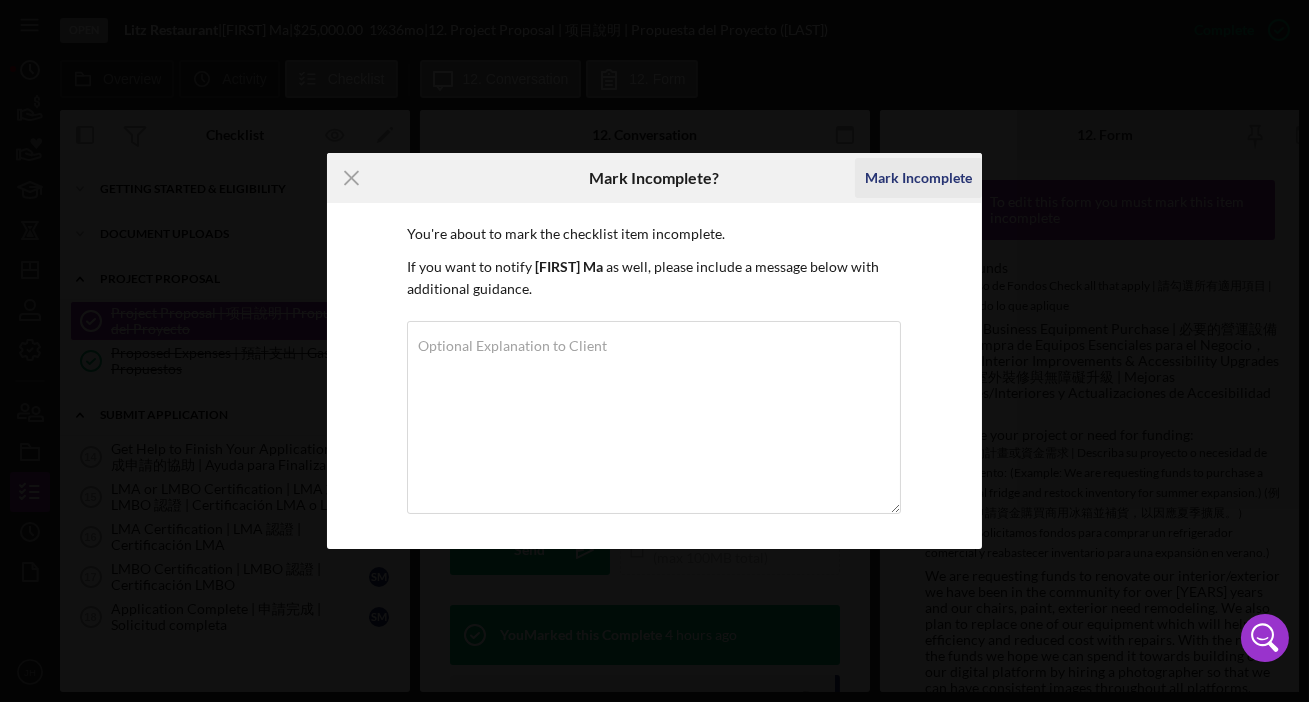 click on "Mark Incomplete" at bounding box center [918, 178] 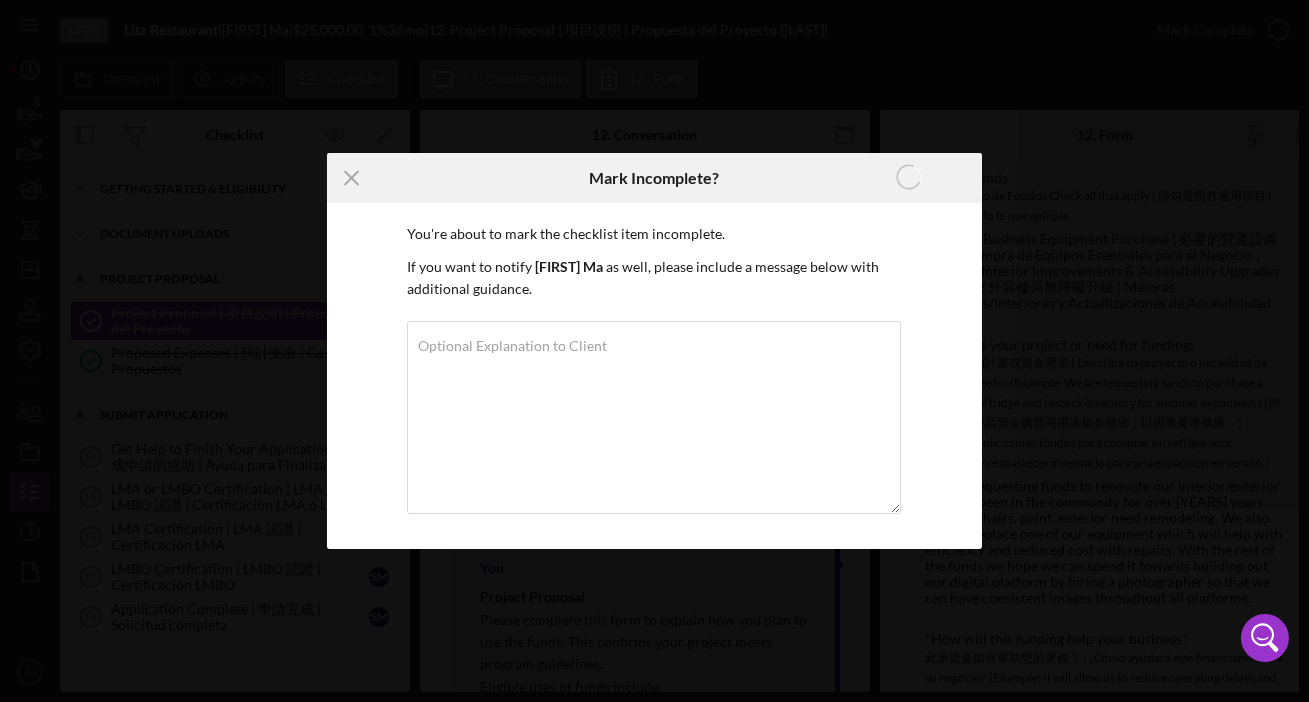 scroll, scrollTop: 0, scrollLeft: 0, axis: both 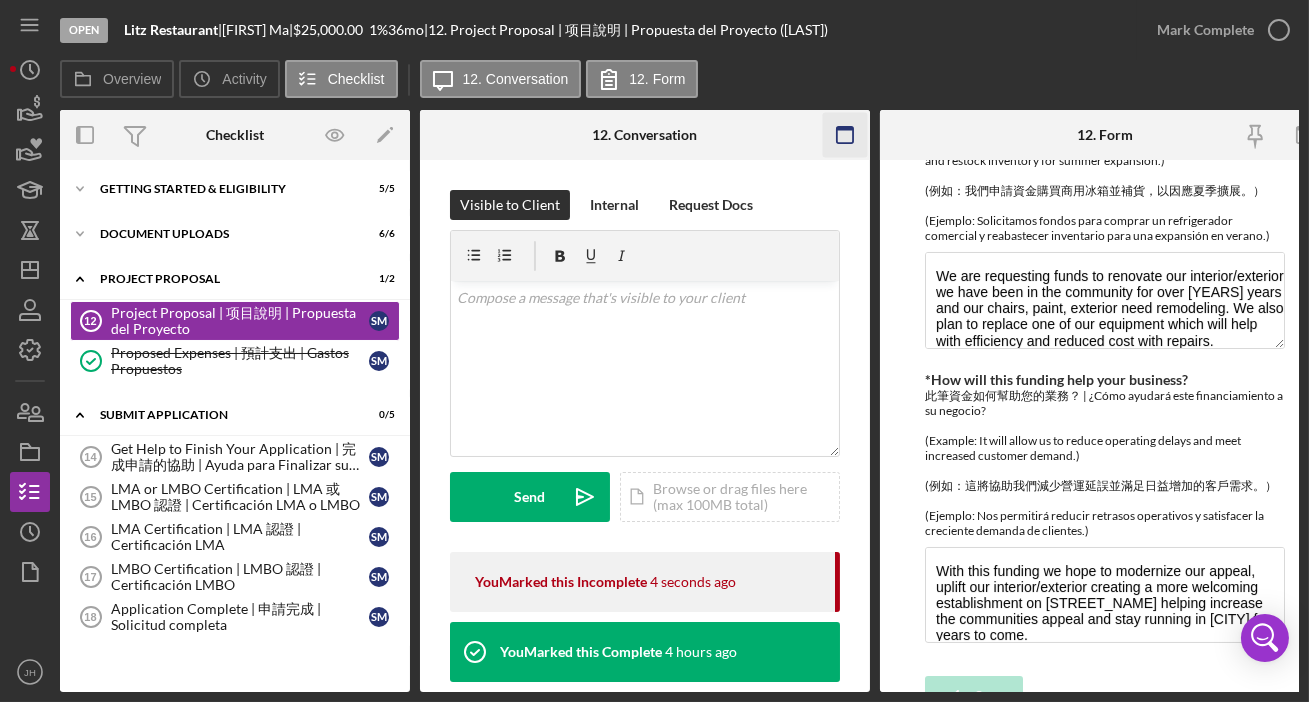 click 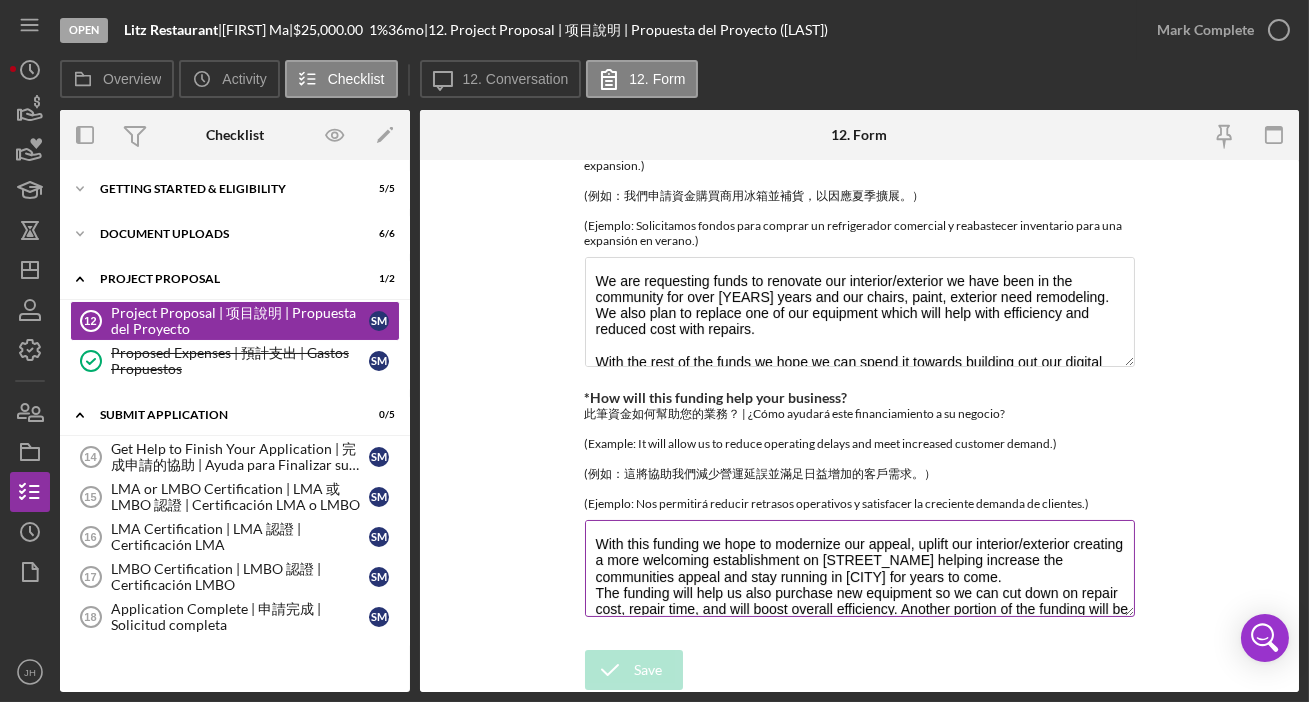 scroll, scrollTop: 260, scrollLeft: 0, axis: vertical 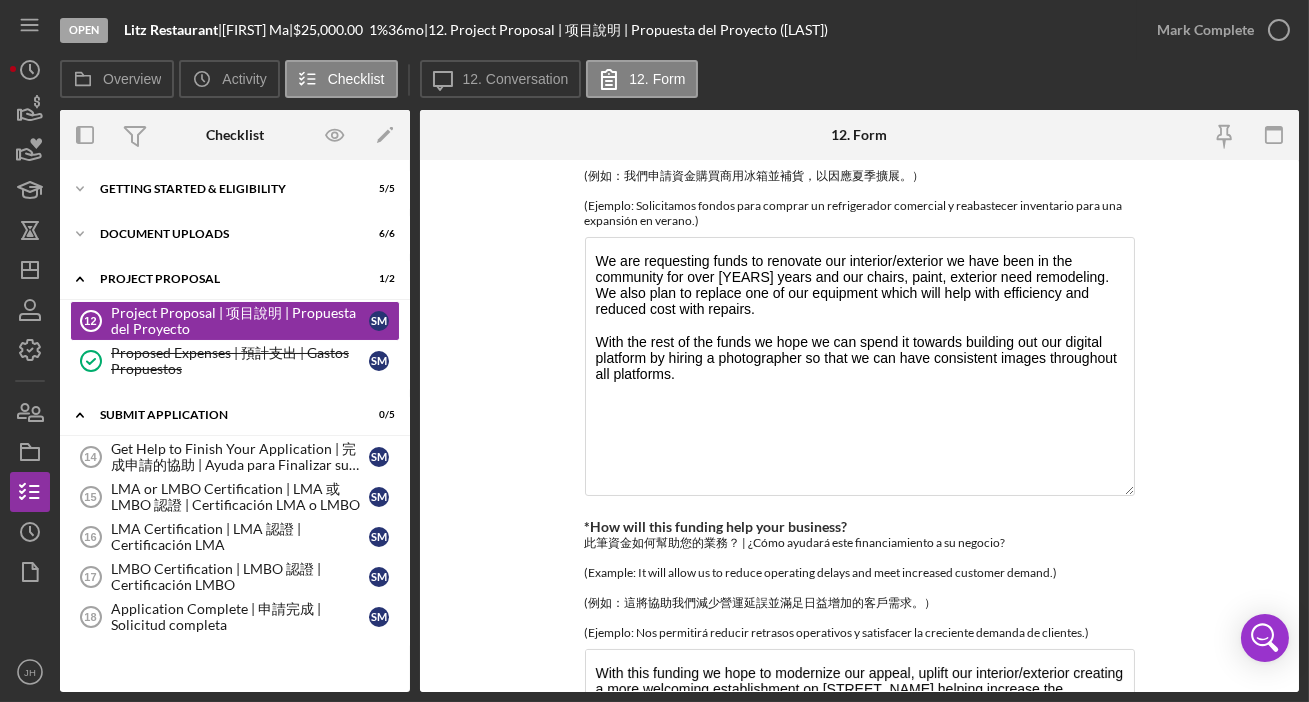 drag, startPoint x: 1125, startPoint y: 362, endPoint x: 1114, endPoint y: 534, distance: 172.35138 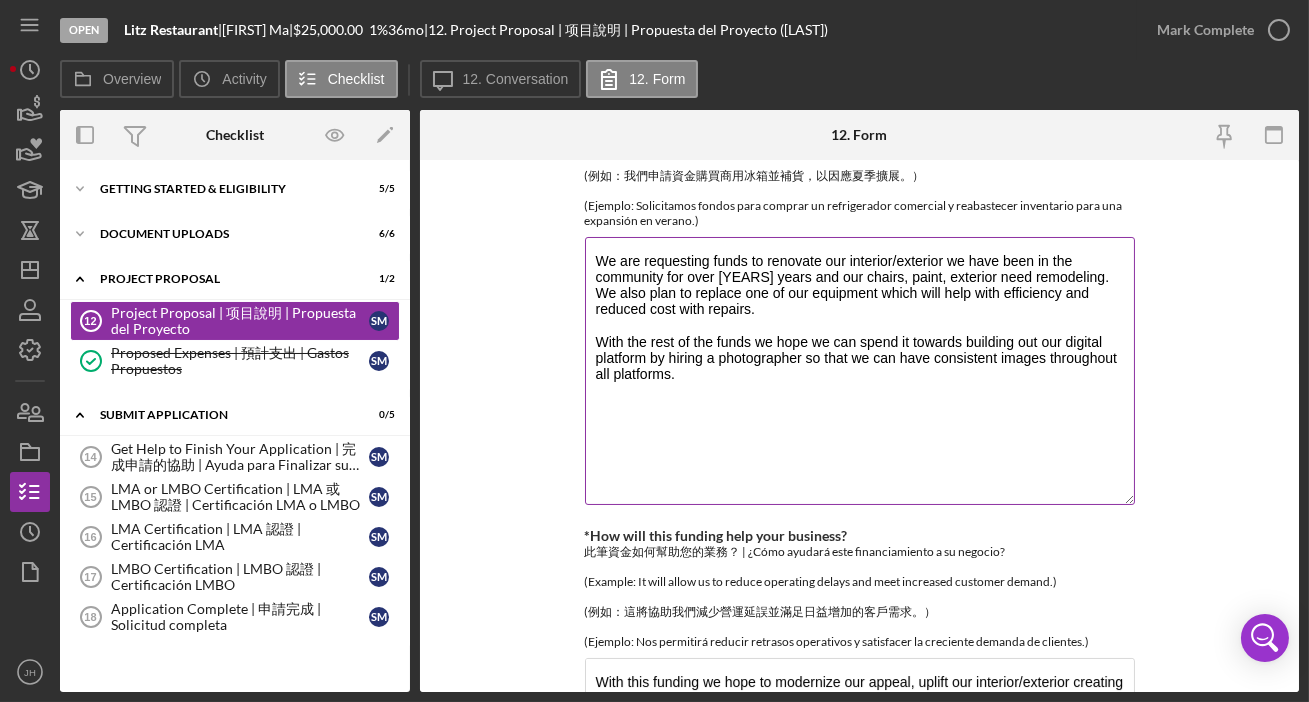 click on "We are requesting funds to renovate our interior/exterior we have been in the community for over [YEARS] years and our chairs, paint, exterior need remodeling. We also plan to replace one of our equipment which will help with efficiency and reduced cost with repairs.
With the rest of the funds we hope we can spend it towards building out our digital platform by hiring a photographer so that we can have consistent images throughout all platforms." at bounding box center (860, 371) 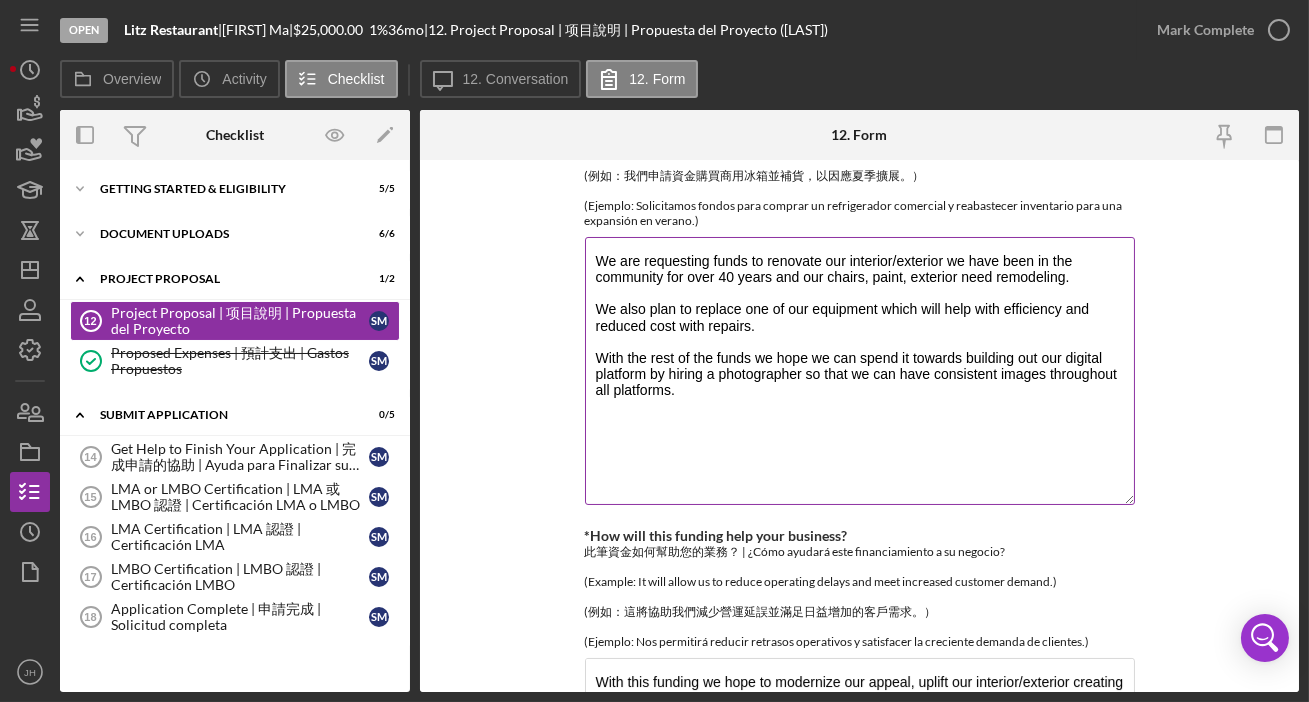 click on "We are requesting funds to renovate our interior/exterior we have been in the community for over 40 years and our chairs, paint, exterior need remodeling.
We also plan to replace one of our equipment which will help with efficiency and reduced cost with repairs.
With the rest of the funds we hope we can spend it towards building out our digital platform by hiring a photographer so that we can have consistent images throughout all platforms." at bounding box center (860, 371) 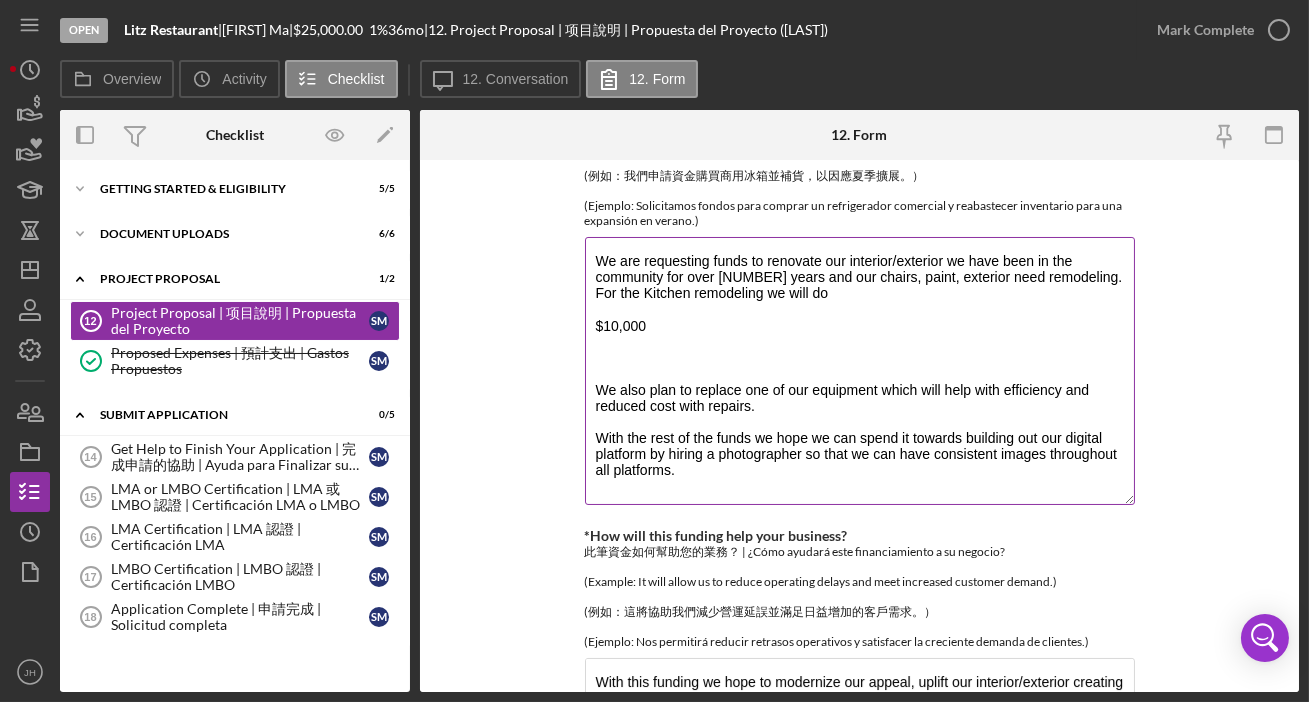 click on "We are requesting funds to renovate our interior/exterior we have been in the community for over [NUMBER] years and our chairs, paint, exterior need remodeling. For the Kitchen remodeling we will do
$10,000
We also plan to replace one of our equipment which will help with efficiency and reduced cost with repairs.
With the rest of the funds we hope we can spend it towards building out our digital platform by hiring a photographer so that we can have consistent images throughout all platforms." at bounding box center (860, 371) 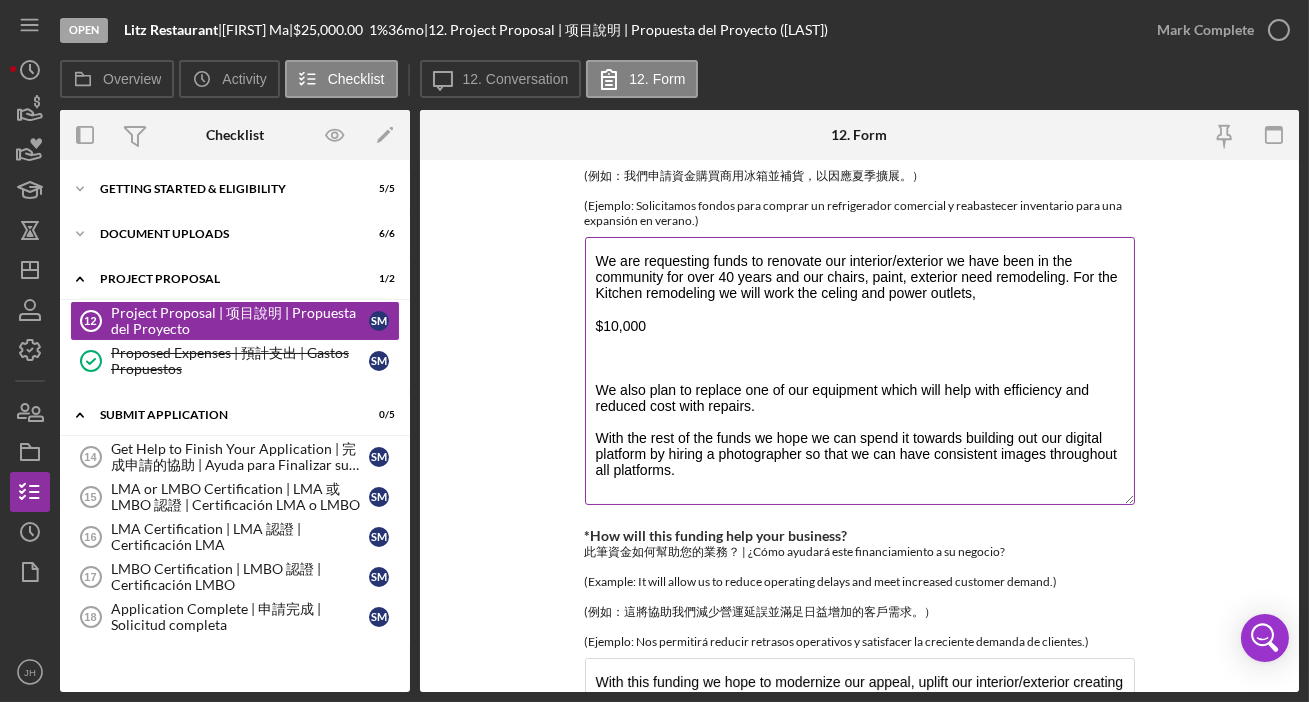 click on "We are requesting funds to renovate our interior/exterior we have been in the community for over 40 years and our chairs, paint, exterior need remodeling. For the Kitchen remodeling we will work the celing and power outlets,
$10,000
We also plan to replace one of our equipment which will help with efficiency and reduced cost with repairs.
With the rest of the funds we hope we can spend it towards building out our digital platform by hiring a photographer so that we can have consistent images throughout all platforms." at bounding box center [860, 371] 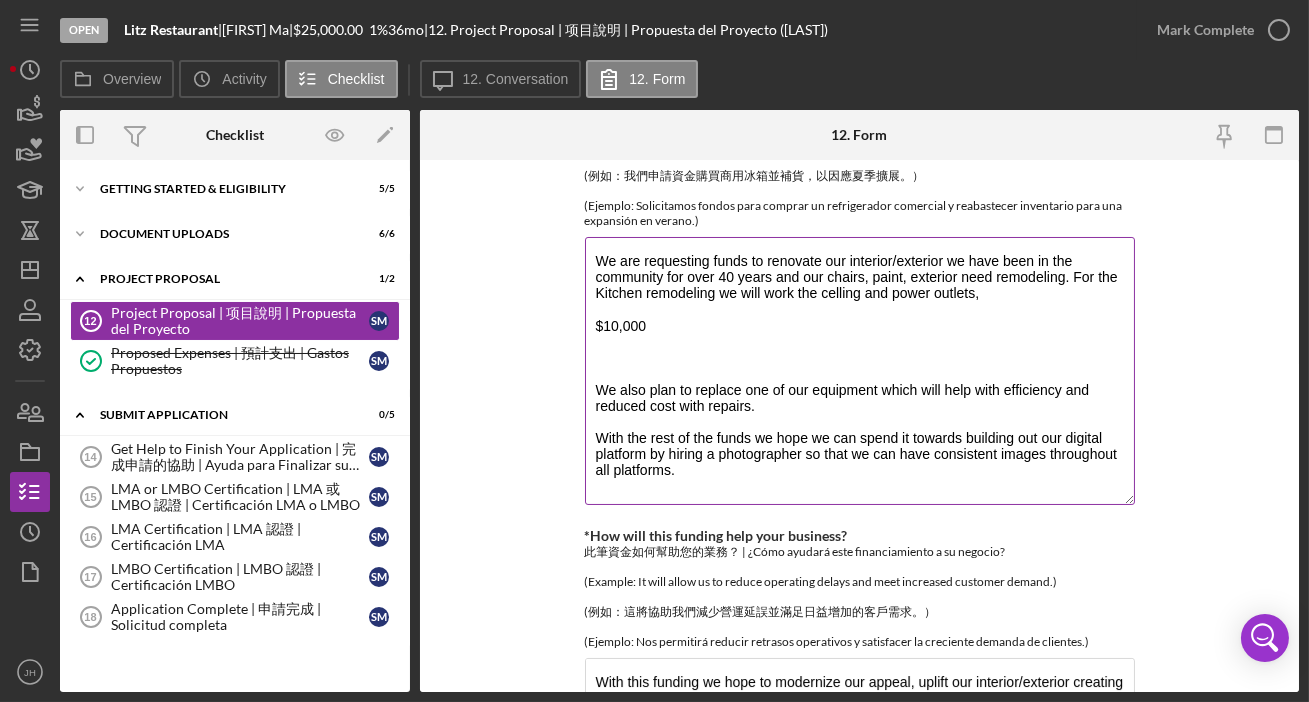 click on "We are requesting funds to renovate our interior/exterior we have been in the community for over 40 years and our chairs, paint, exterior need remodeling. For the Kitchen remodeling we will work the celling and power outlets,
$10,000
We also plan to replace one of our equipment which will help with efficiency and reduced cost with repairs.
With the rest of the funds we hope we can spend it towards building out our digital platform by hiring a photographer so that we can have consistent images throughout all platforms." at bounding box center [860, 371] 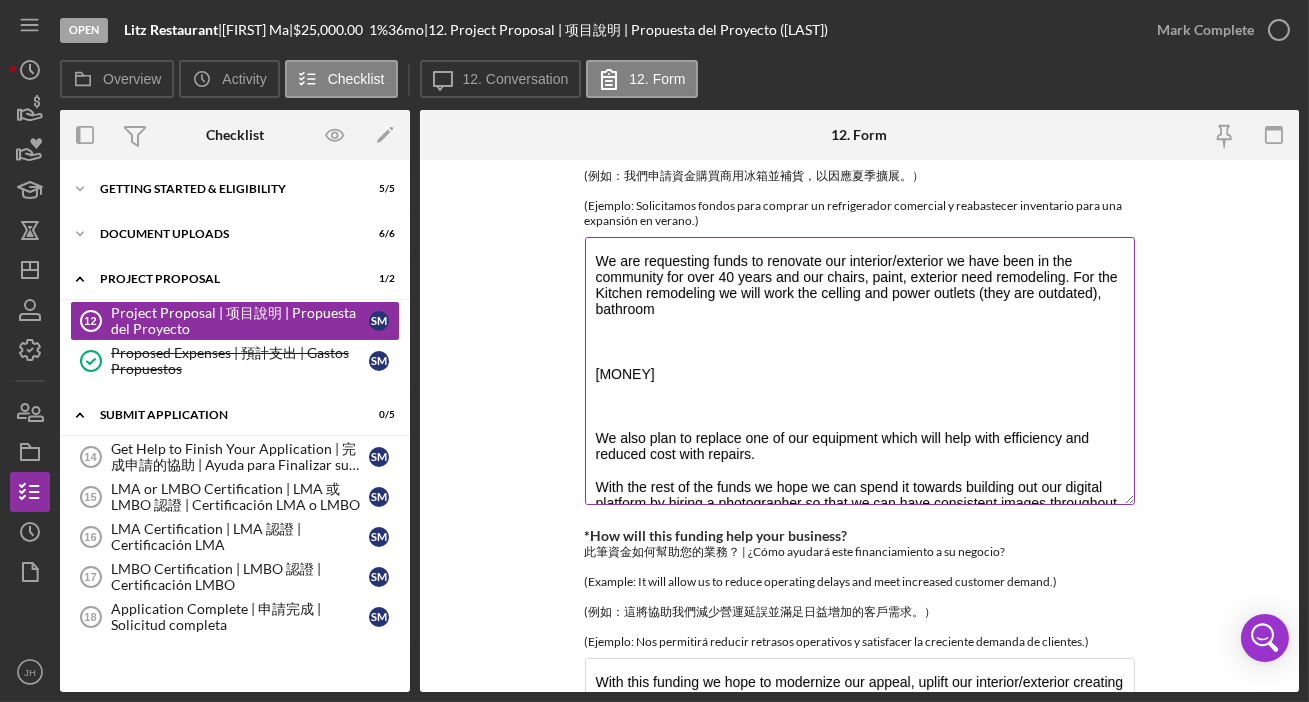 click on "We are requesting funds to renovate our interior/exterior we have been in the community for over 40 years and our chairs, paint, exterior need remodeling. For the Kitchen remodeling we will work the celling and power outlets (they are outdated), bathroom
[MONEY]
We also plan to replace one of our equipment which will help with efficiency and reduced cost with repairs.
With the rest of the funds we hope we can spend it towards building out our digital platform by hiring a photographer so that we can have consistent images throughout all platforms." at bounding box center (860, 371) 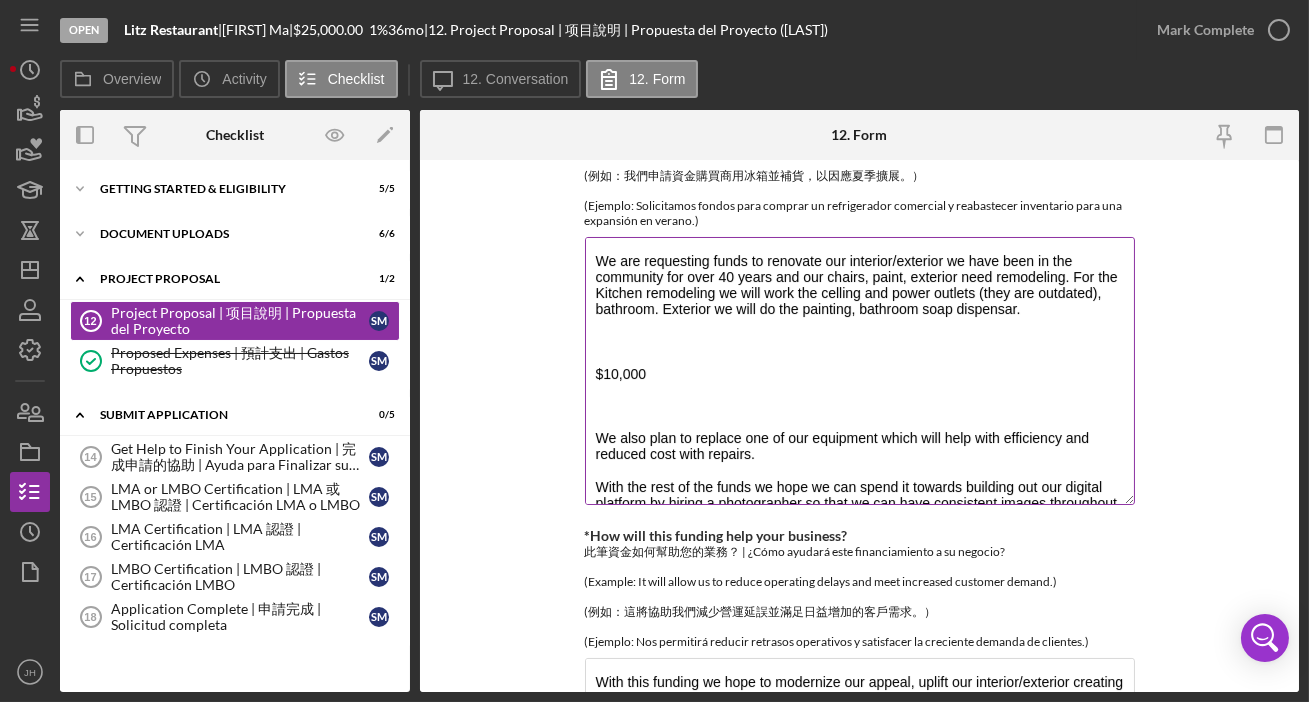 click on "We are requesting funds to renovate our interior/exterior we have been in the community for over 40 years and our chairs, paint, exterior need remodeling. For the Kitchen remodeling we will work the celling and power outlets (they are outdated), bathroom. Exterior we will do the painting, bathroom soap dispensar.
$10,000
We also plan to replace one of our equipment which will help with efficiency and reduced cost with repairs.
With the rest of the funds we hope we can spend it towards building out our digital platform by hiring a photographer so that we can have consistent images throughout all platforms." at bounding box center (860, 371) 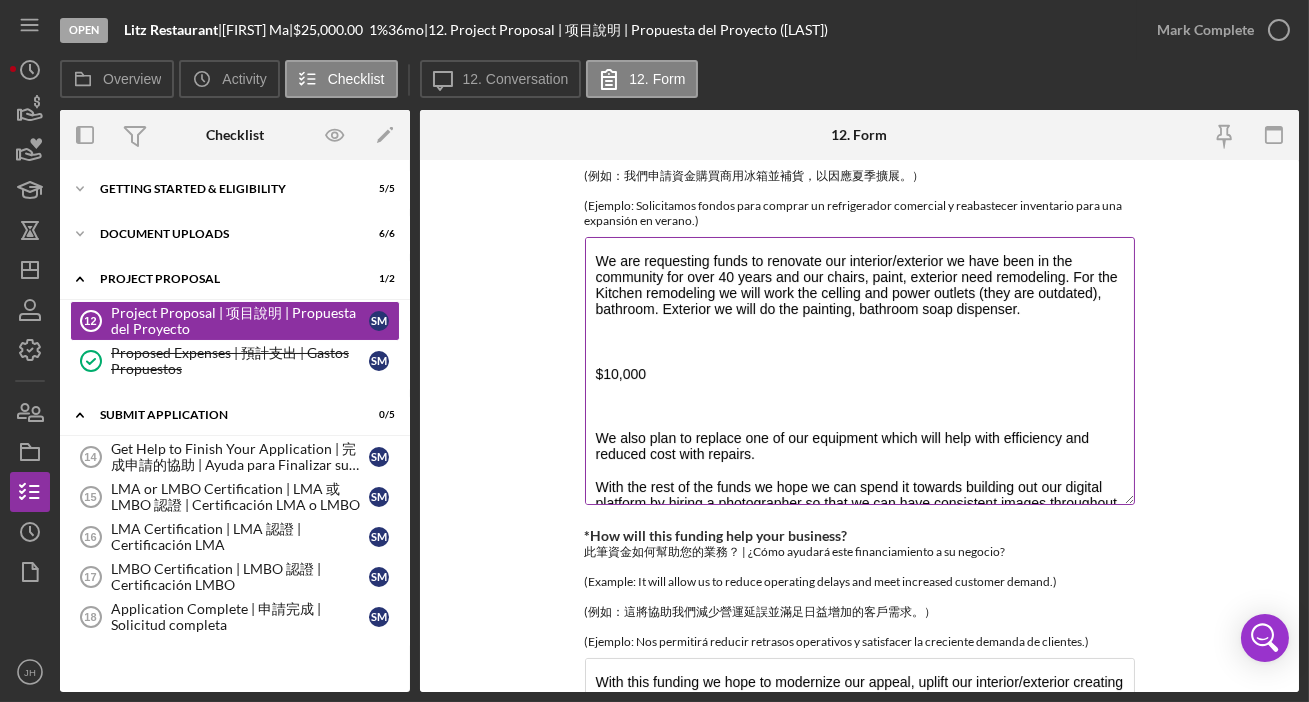 click on "We are requesting funds to renovate our interior/exterior we have been in the community for over 40 years and our chairs, paint, exterior need remodeling. For the Kitchen remodeling we will work the celling and power outlets (they are outdated), bathroom. Exterior we will do the painting, bathroom soap dispenser.
$10,000
We also plan to replace one of our equipment which will help with efficiency and reduced cost with repairs.
With the rest of the funds we hope we can spend it towards building out our digital platform by hiring a photographer so that we can have consistent images throughout all platforms." at bounding box center (860, 371) 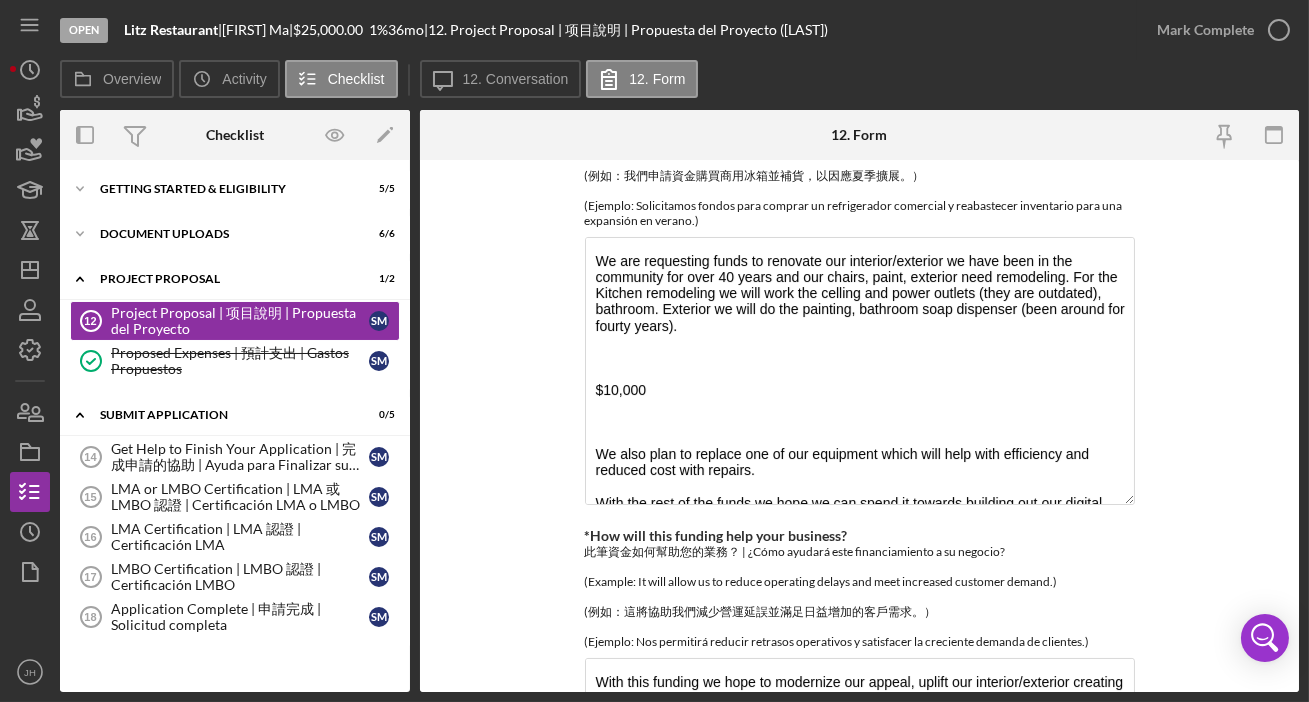 drag, startPoint x: 627, startPoint y: 344, endPoint x: 580, endPoint y: 374, distance: 55.758408 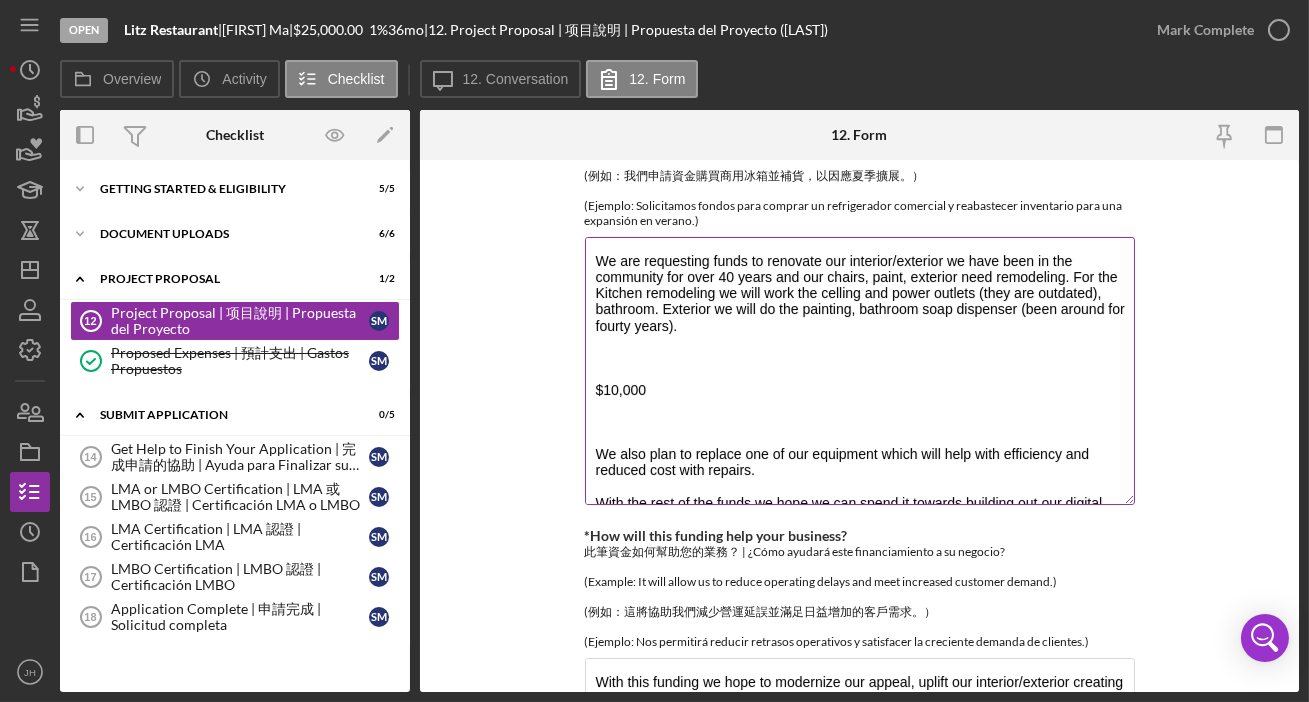 click on "We are requesting funds to renovate our interior/exterior we have been in the community for over 40 years and our chairs, paint, exterior need remodeling. For the Kitchen remodeling we will work the celling and power outlets (they are outdated), bathroom. Exterior we will do the painting, bathroom soap dispenser (been around for fourty years).
$10,000
We also plan to replace one of our equipment which will help with efficiency and reduced cost with repairs.
With the rest of the funds we hope we can spend it towards building out our digital platform by hiring a photographer so that we can have consistent images throughout all platforms." at bounding box center (860, 371) 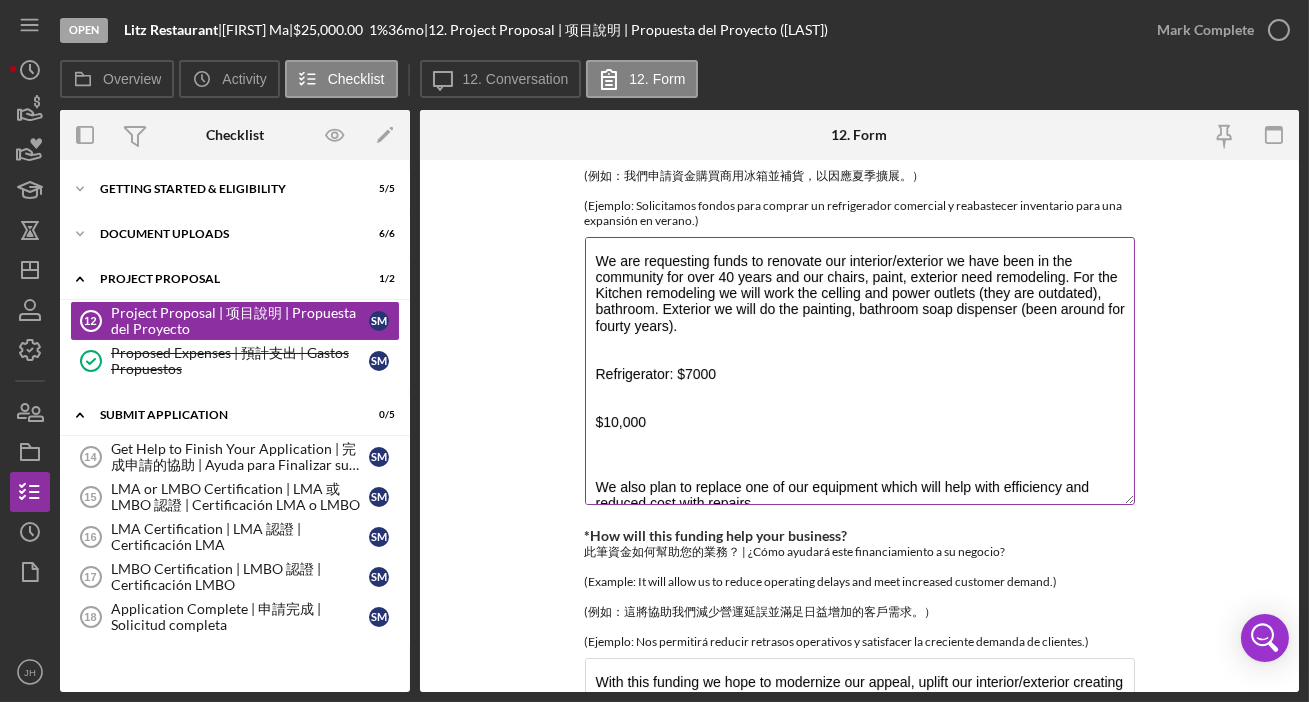 drag, startPoint x: 645, startPoint y: 435, endPoint x: 585, endPoint y: 438, distance: 60.074955 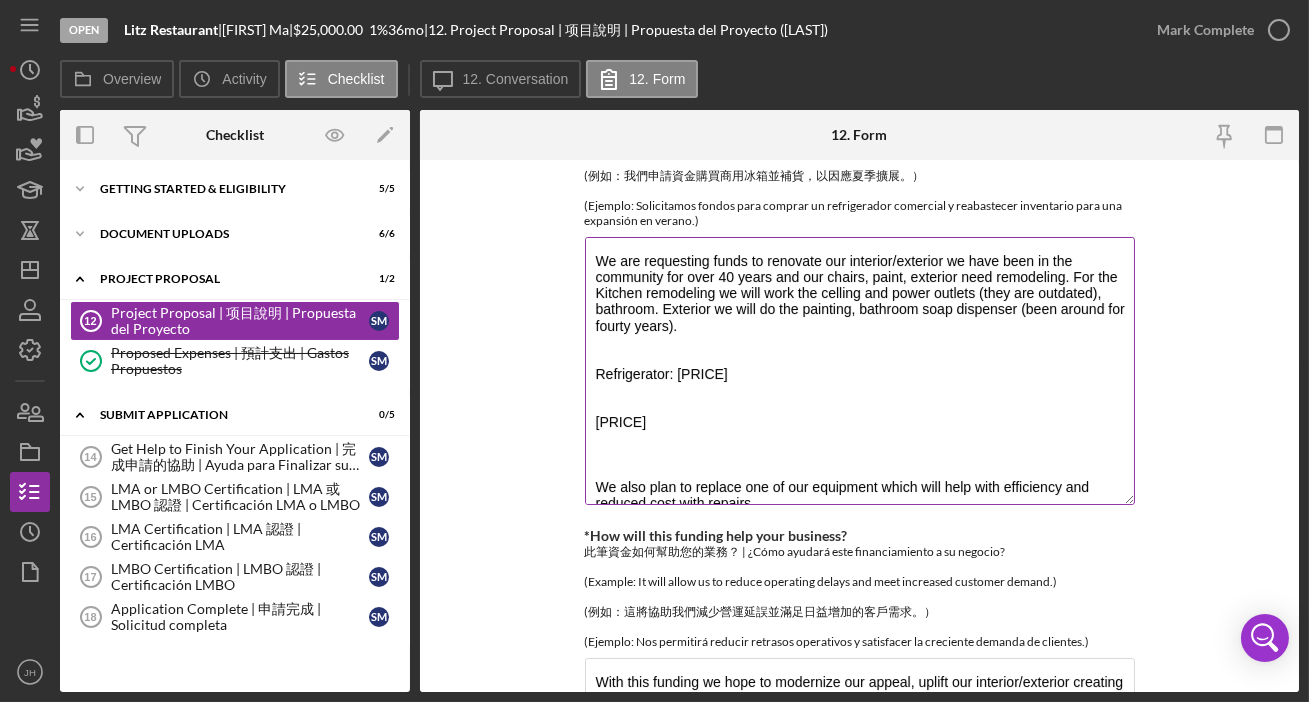 paste on "$10,000" 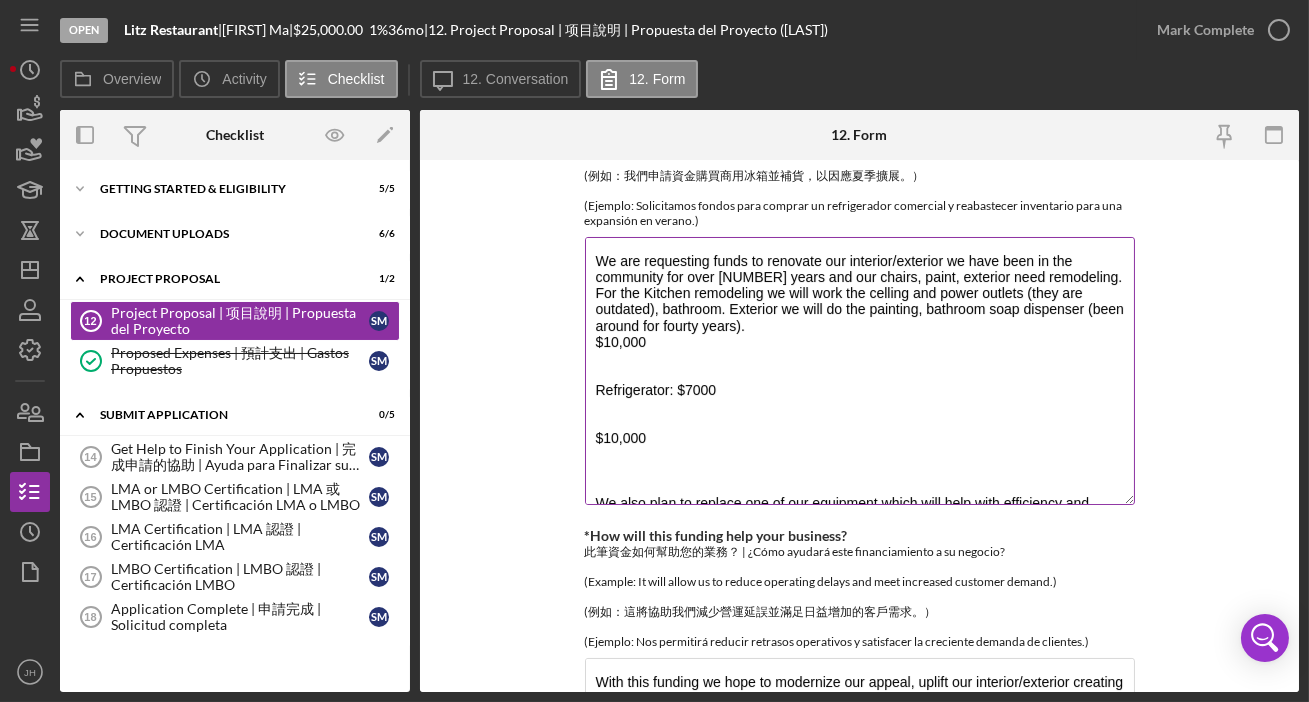 click on "We are requesting funds to renovate our interior/exterior we have been in the community for over [NUMBER] years and our chairs, paint, exterior need remodeling. For the Kitchen remodeling we will work the celling and power outlets (they are outdated), bathroom. Exterior we will do the painting, bathroom soap dispenser (been around for fourty years).
$10,000
Refrigerator: $7000
$10,000
We also plan to replace one of our equipment which will help with efficiency and reduced cost with repairs.
With the rest of the funds we hope we can spend it towards building out our digital platform by hiring a photographer so that we can have consistent images throughout all platforms." at bounding box center (860, 371) 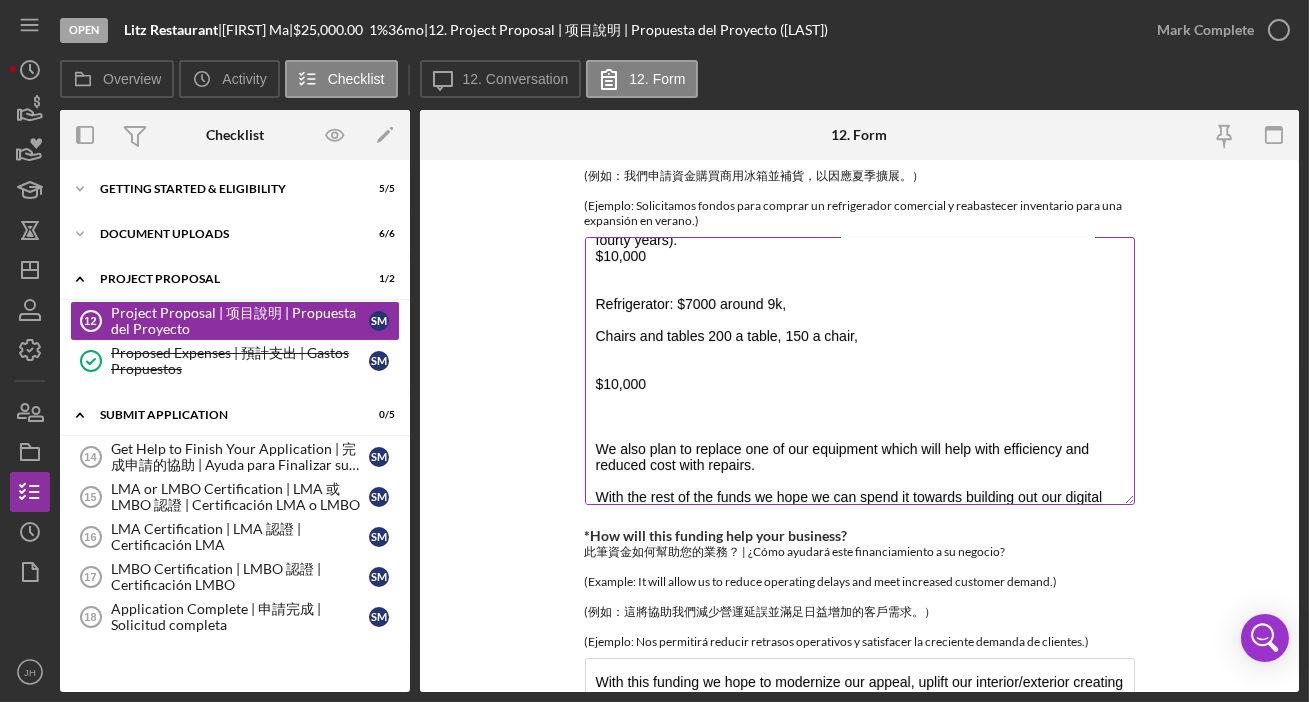 scroll, scrollTop: 134, scrollLeft: 0, axis: vertical 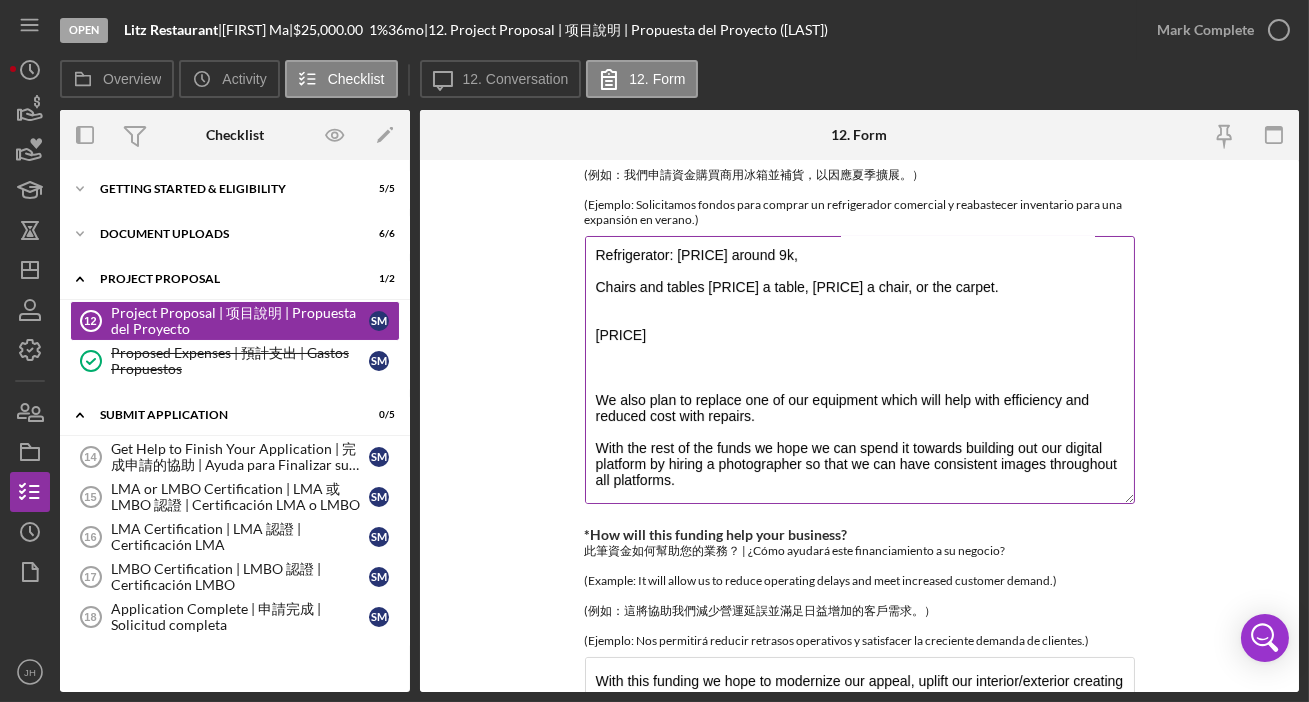 click on "We are requesting funds to renovate our interior/exterior we have been in the community for over 40 years and our chairs, paint, exterior need remodeling. For the Kitchen remodeling we will work the celling and power outlets (they are outdated), bathroom. Exterior we will do the painting, bathroom soap dispenser (been around for fourty years).
[PRICE]
Refrigerator: [PRICE] around 9k,
Chairs and tables [PRICE] a table, [PRICE] a chair, or the carpet.
[PRICE]
We also plan to replace one of our equipment which will help with efficiency and reduced cost with repairs.
With the rest of the funds we hope we can spend it towards building out our digital platform by hiring a photographer so that we can have consistent images throughout all platforms." at bounding box center [860, 370] 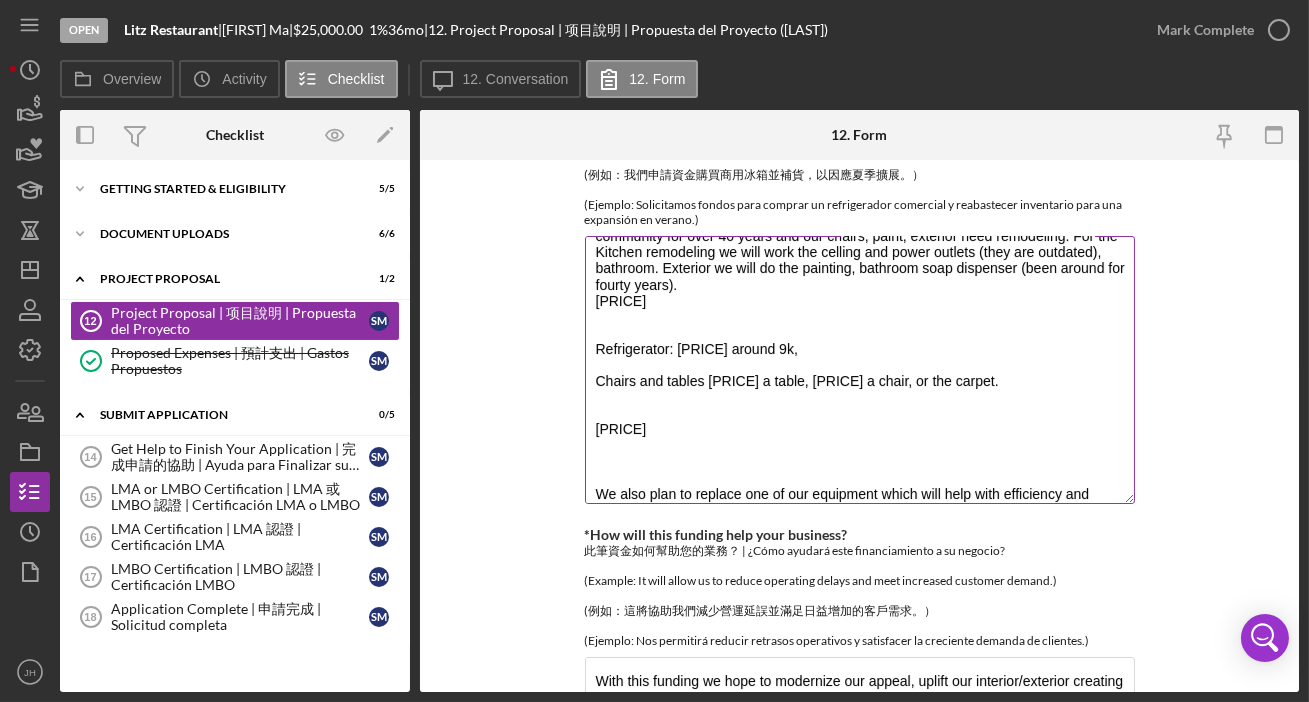 scroll, scrollTop: 85, scrollLeft: 0, axis: vertical 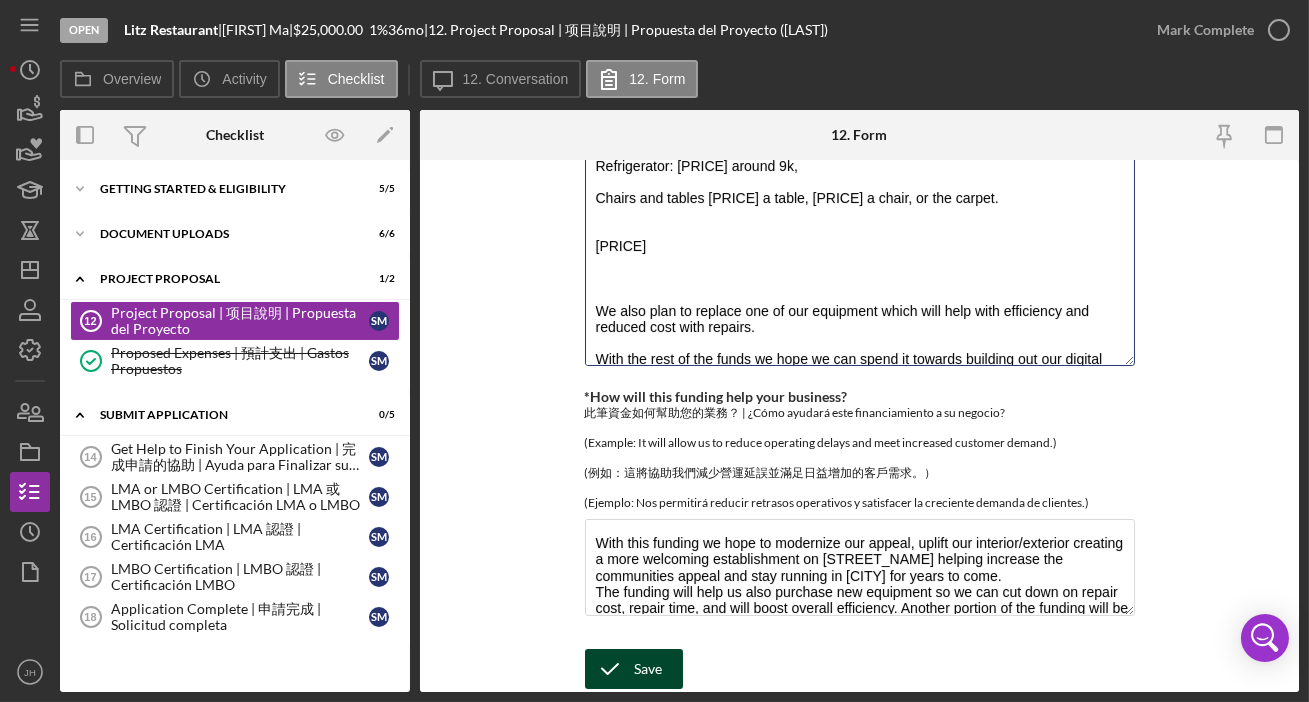 type on "We are requesting funds to renovate our interior/exterior we have been in the community for over 40 years and our chairs, paint, exterior need remodeling. For the Kitchen remodeling we will work the celling and power outlets (they are outdated), bathroom. Exterior we will do the painting, bathroom soap dispenser (been around for fourty years).
[PRICE]
Refrigerator: [PRICE] around 9k,
Chairs and tables [PRICE] a table, [PRICE] a chair, or the carpet.
[PRICE]
We also plan to replace one of our equipment which will help with efficiency and reduced cost with repairs.
With the rest of the funds we hope we can spend it towards building out our digital platform by hiring a photographer so that we can have consistent images throughout all platforms." 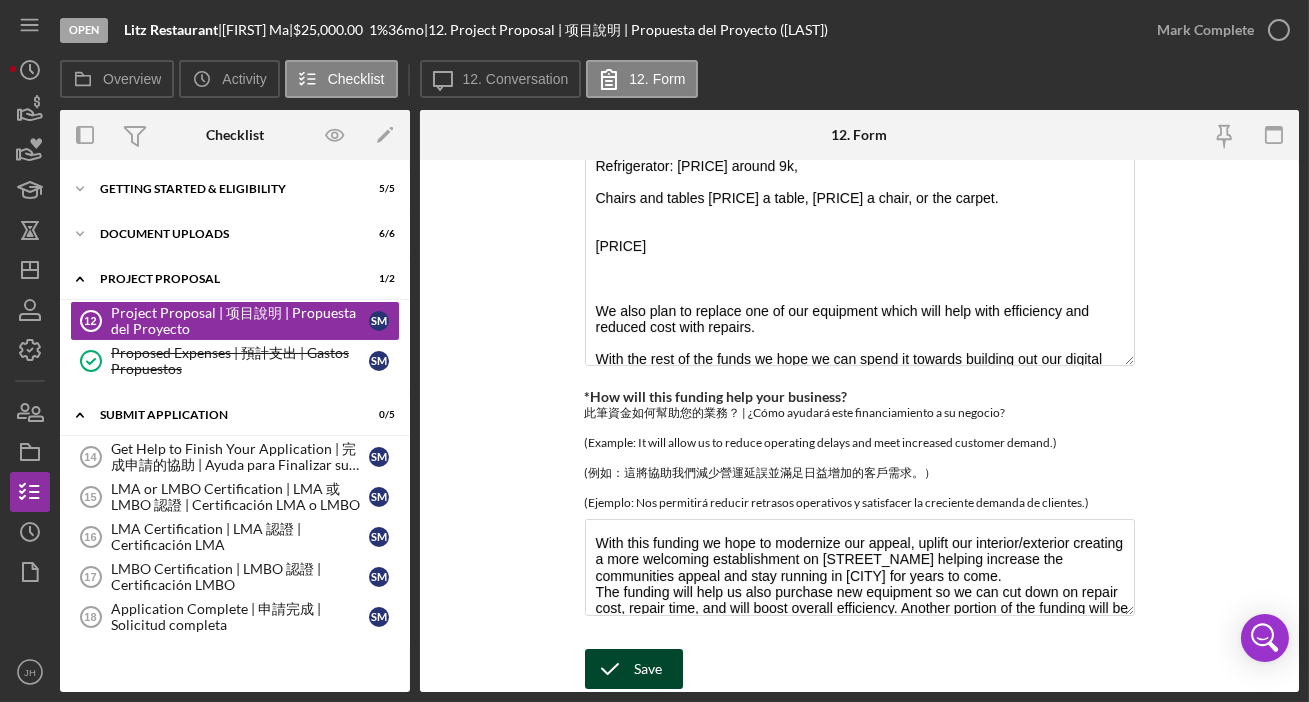 click 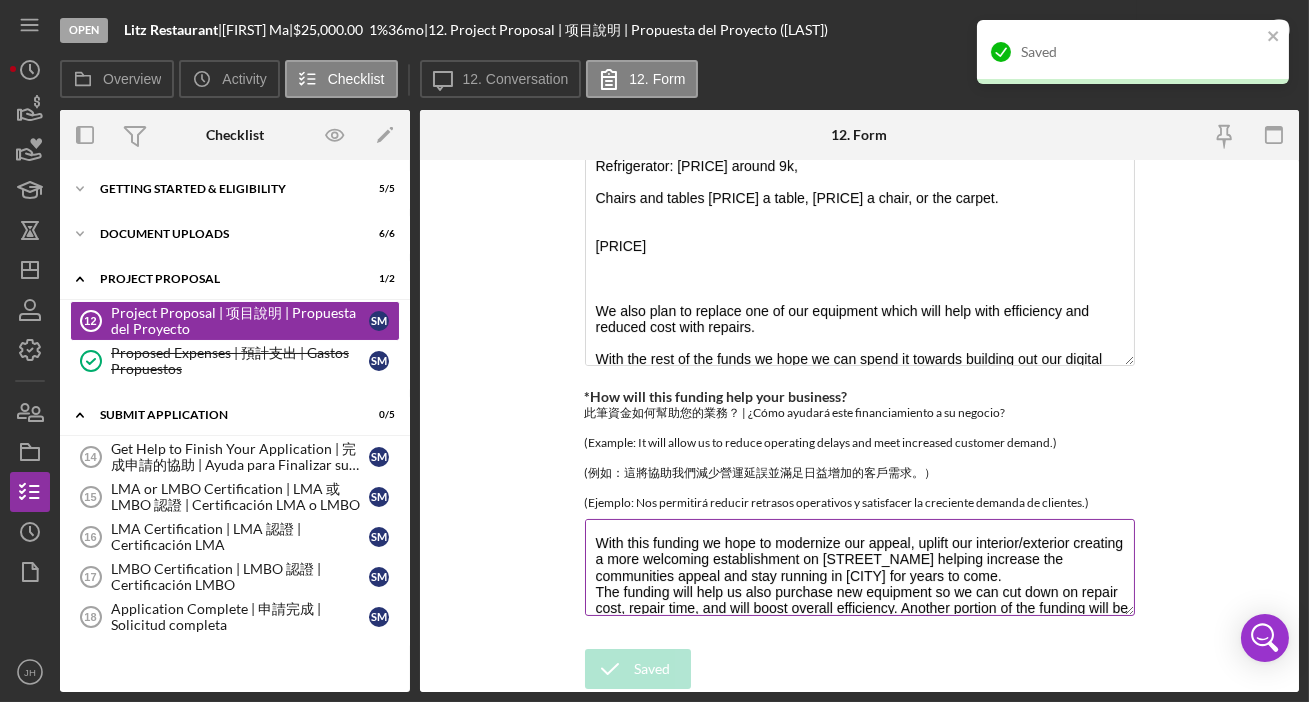 scroll, scrollTop: 80, scrollLeft: 0, axis: vertical 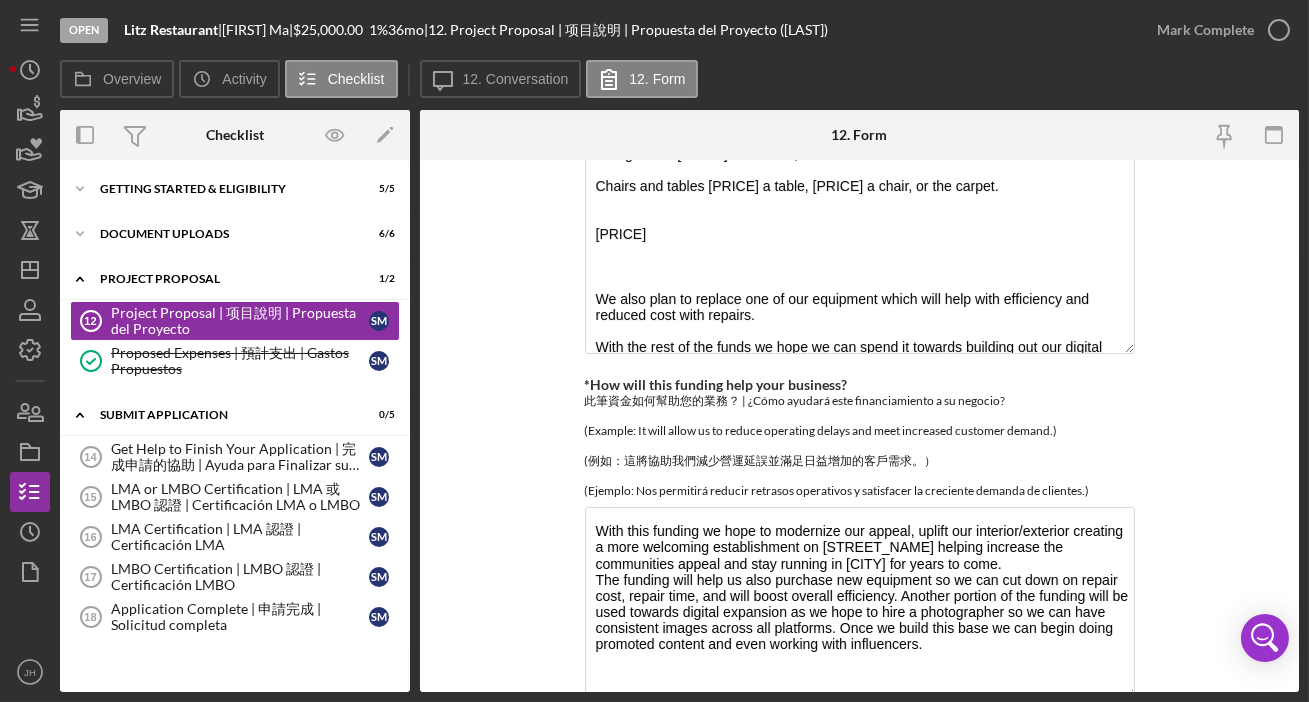 drag, startPoint x: 1125, startPoint y: 614, endPoint x: 1094, endPoint y: 704, distance: 95.189285 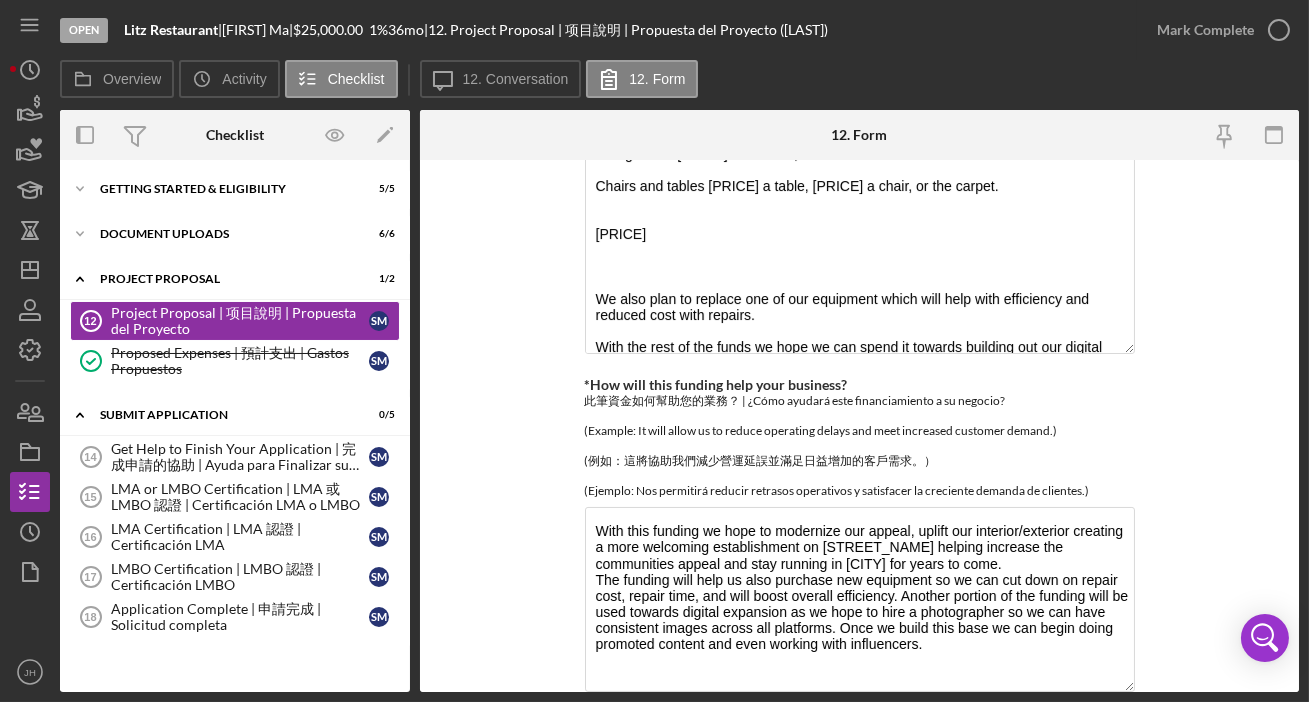 scroll, scrollTop: 500, scrollLeft: 0, axis: vertical 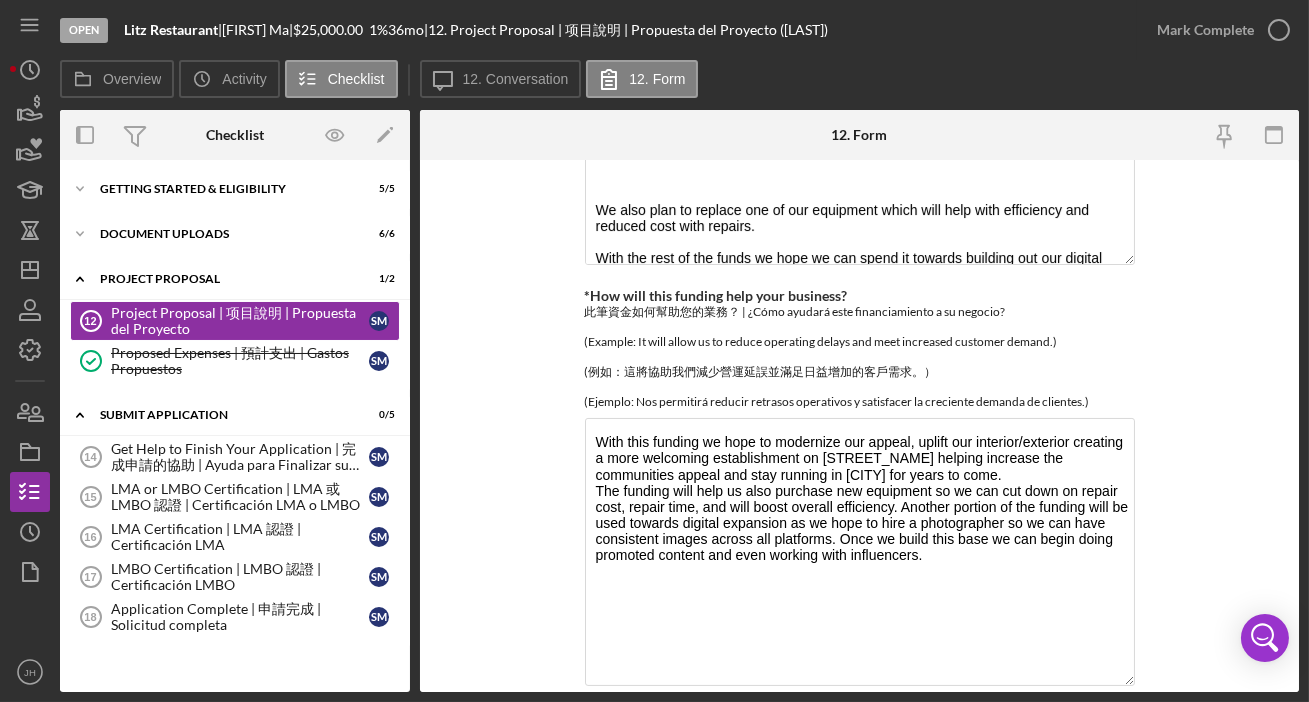 drag, startPoint x: 1125, startPoint y: 608, endPoint x: 1135, endPoint y: 698, distance: 90.55385 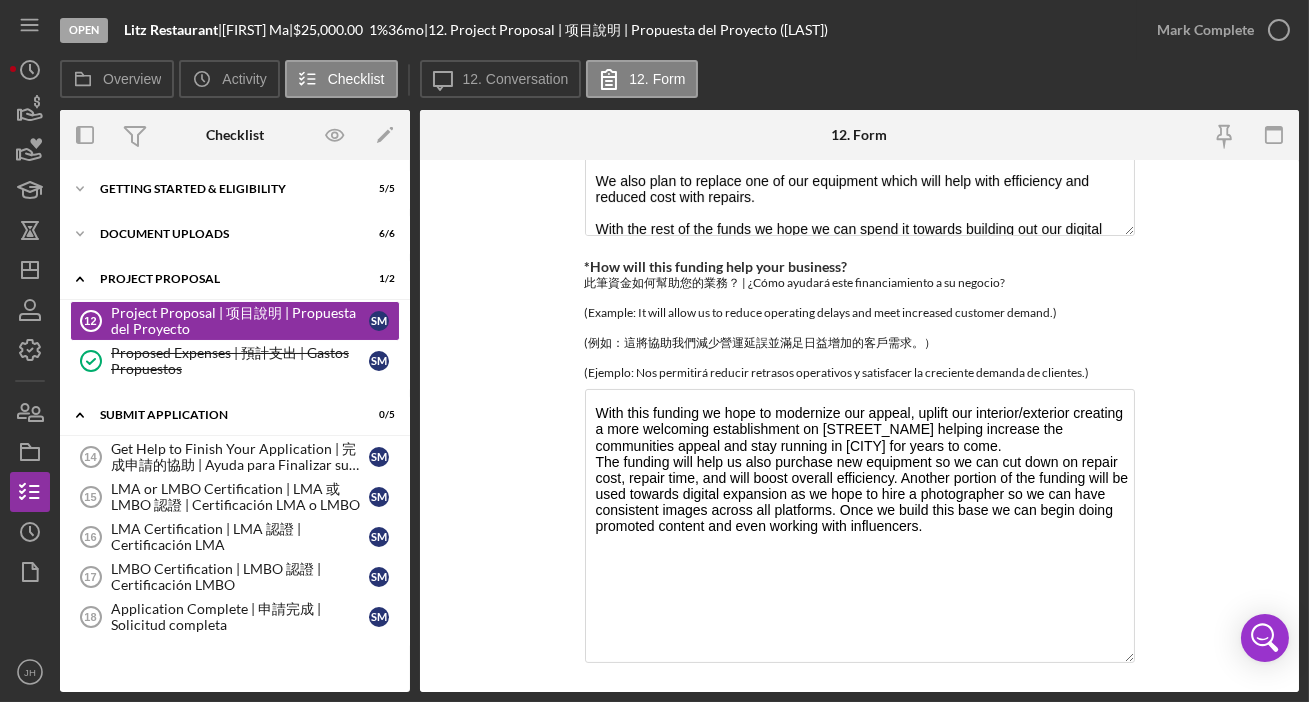 scroll, scrollTop: 589, scrollLeft: 0, axis: vertical 